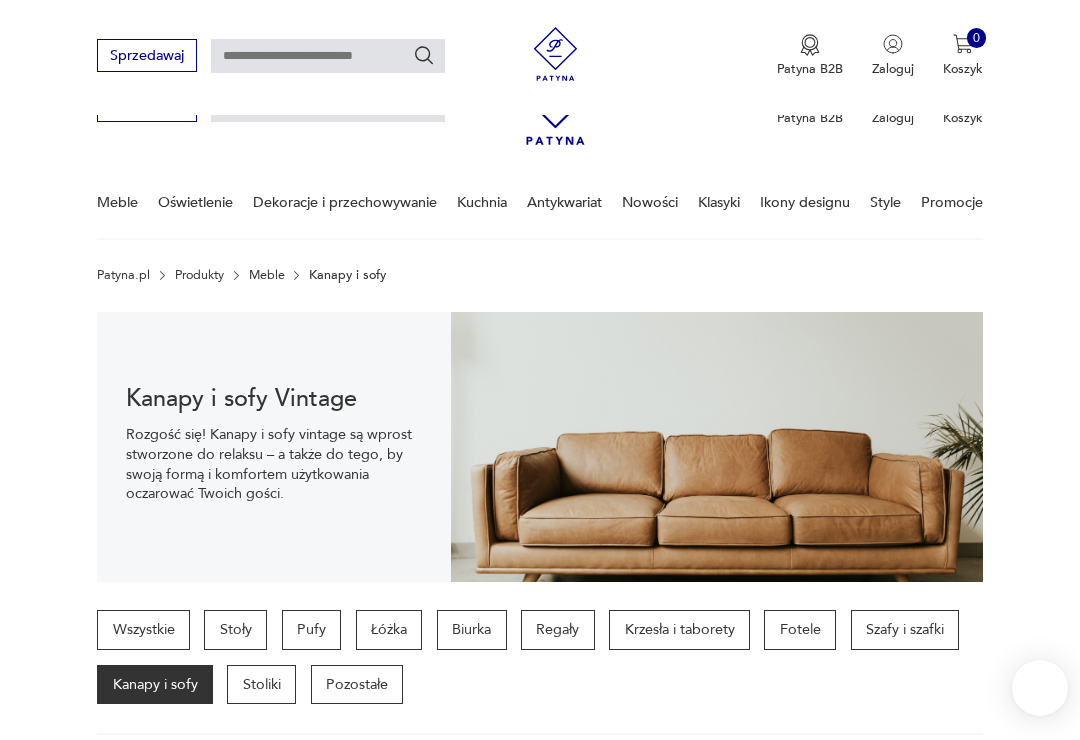 scroll, scrollTop: 249, scrollLeft: 0, axis: vertical 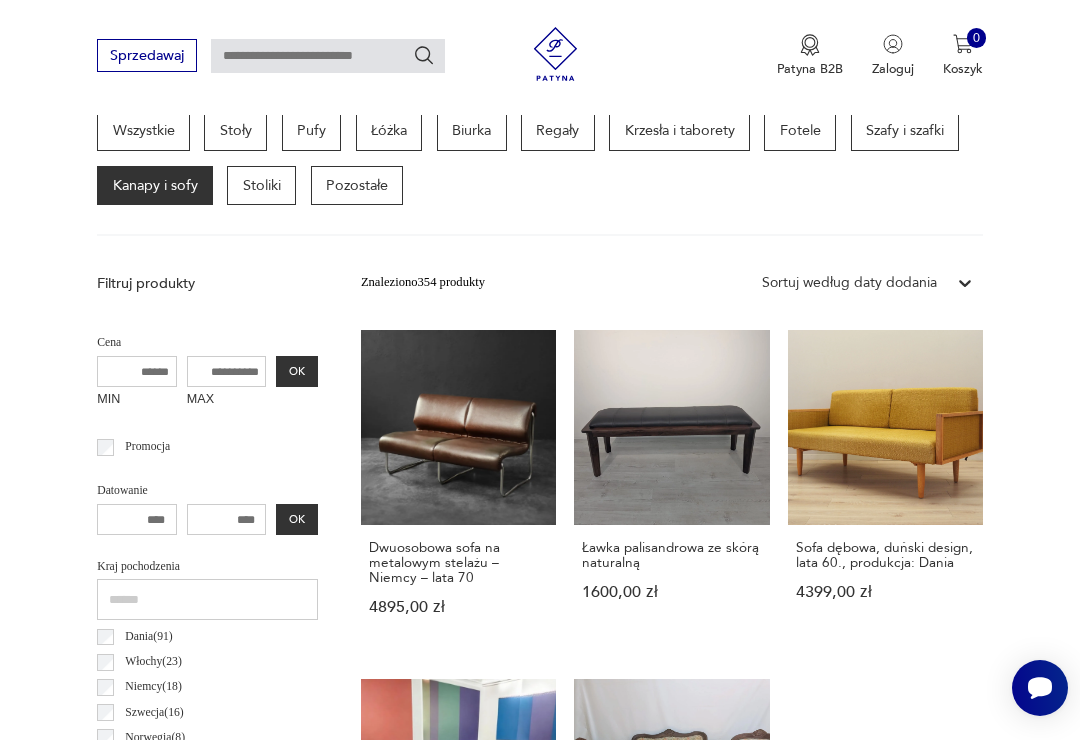 click on "Sofa dębowa, duński design, lata 60., produkcja: Dania" at bounding box center [885, 555] 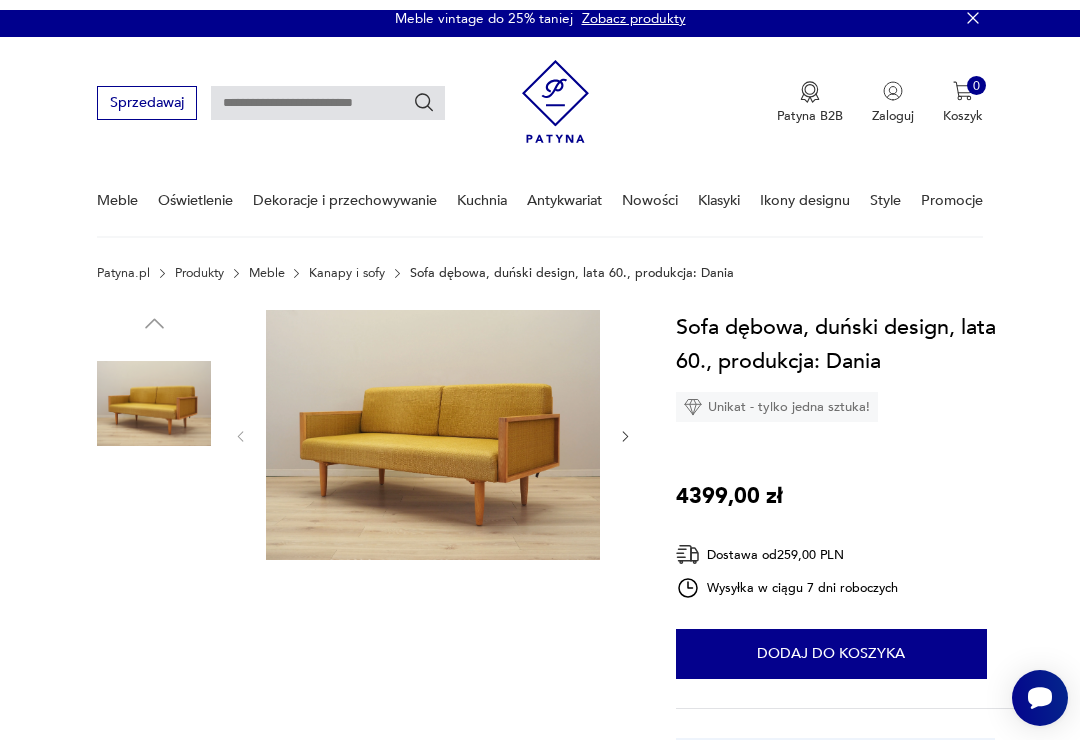 scroll, scrollTop: 0, scrollLeft: 0, axis: both 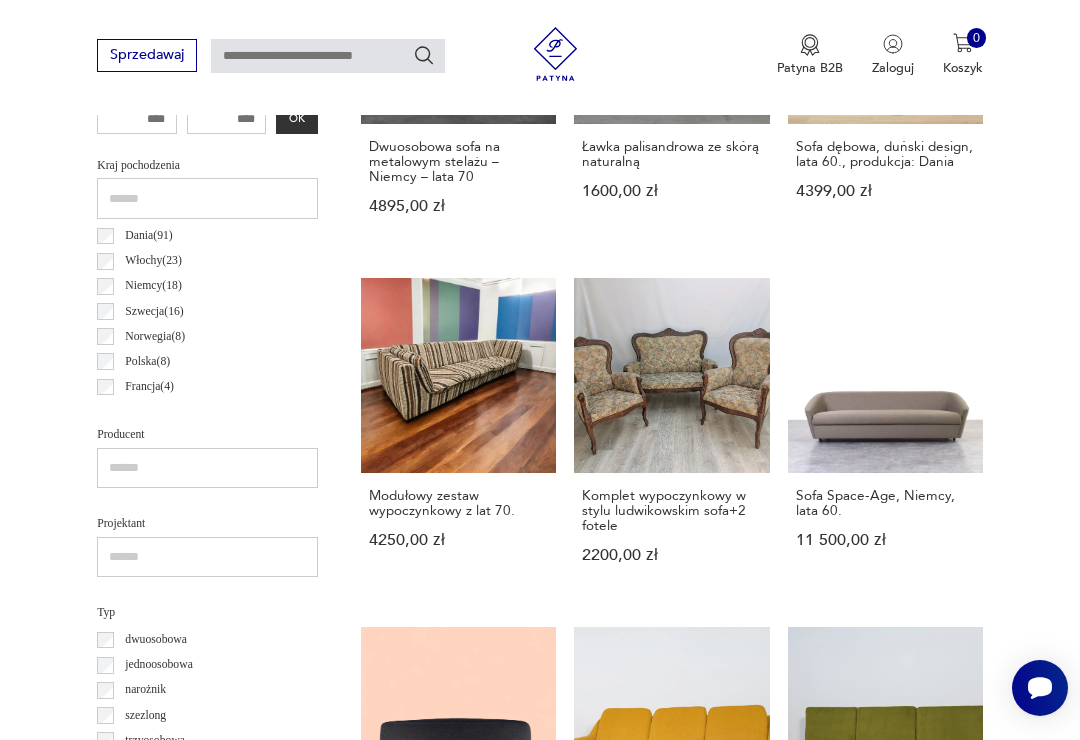 click on "Wolnostojąca sofa rozkładana Model „Z-Sofa”, proj. Poul Jensen, Selig, Dania, lata 50." at bounding box center [885, 1216] 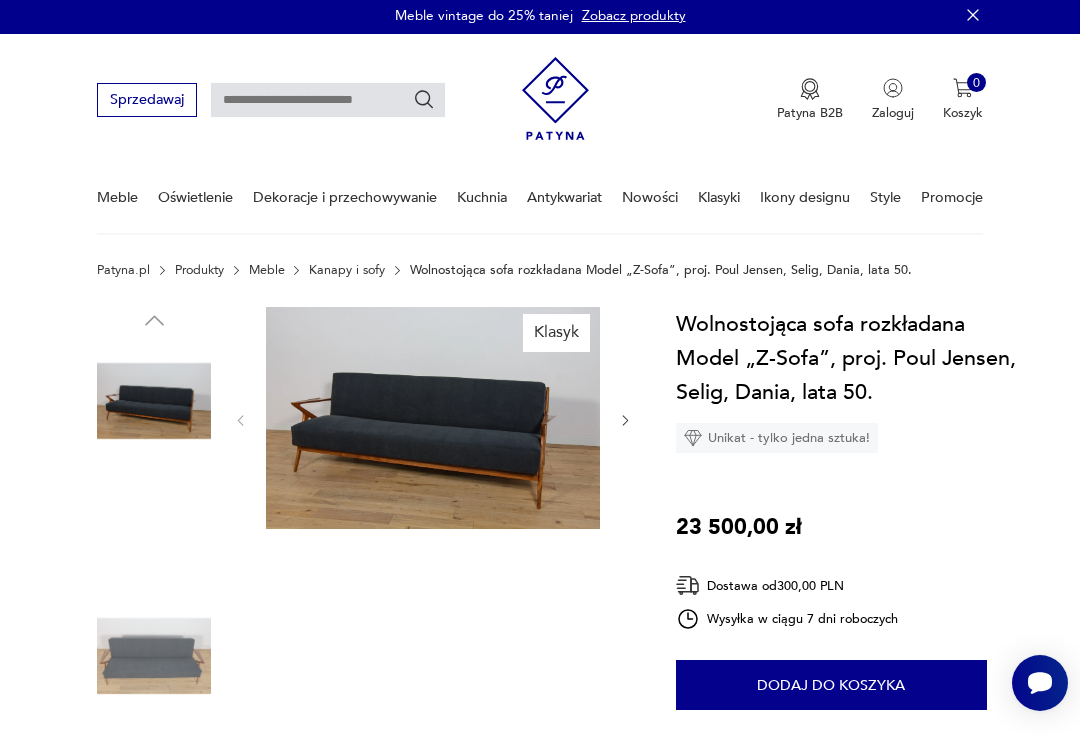 scroll, scrollTop: 2, scrollLeft: 0, axis: vertical 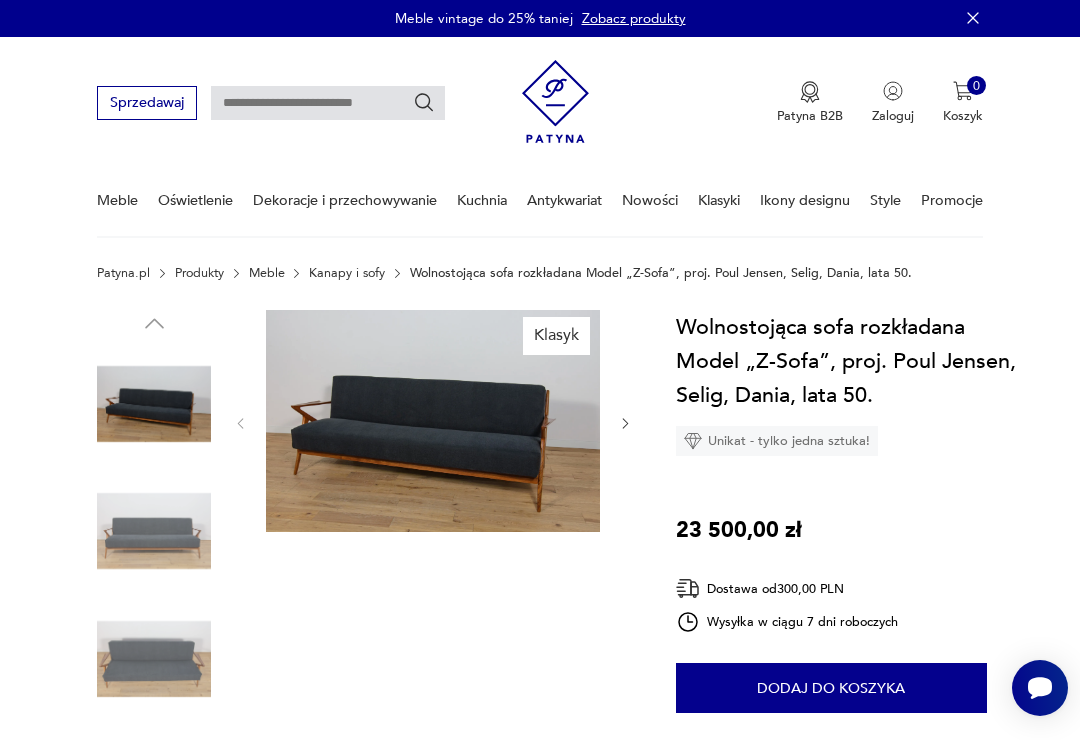 click at bounding box center [433, 421] 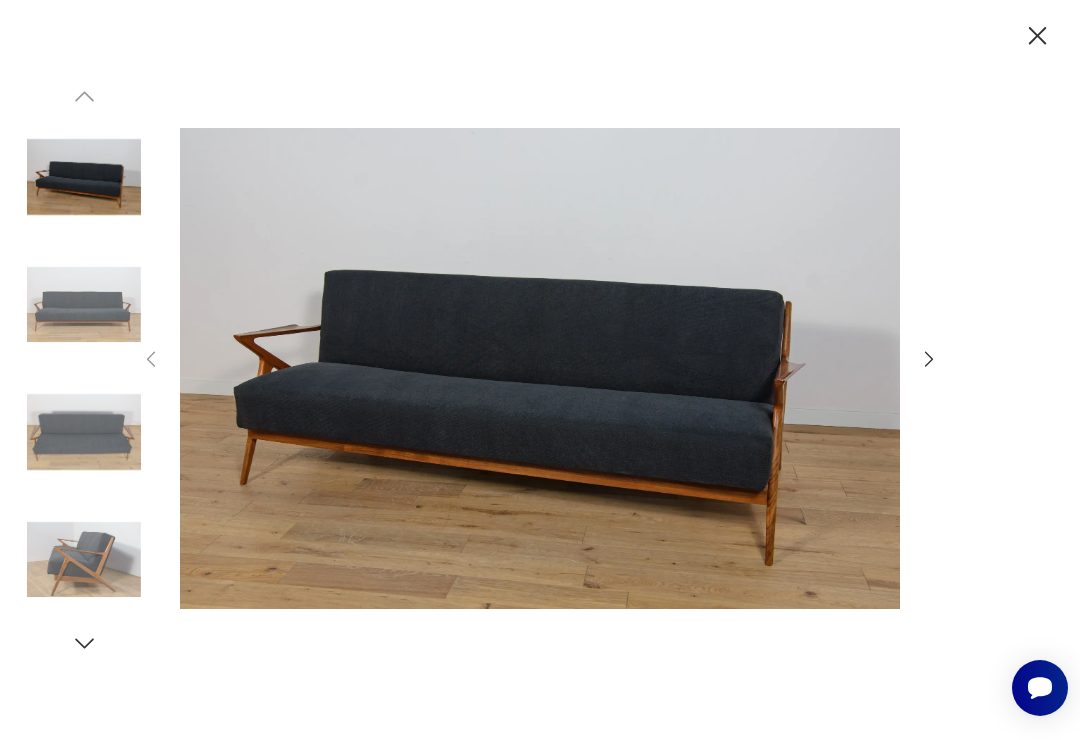 click 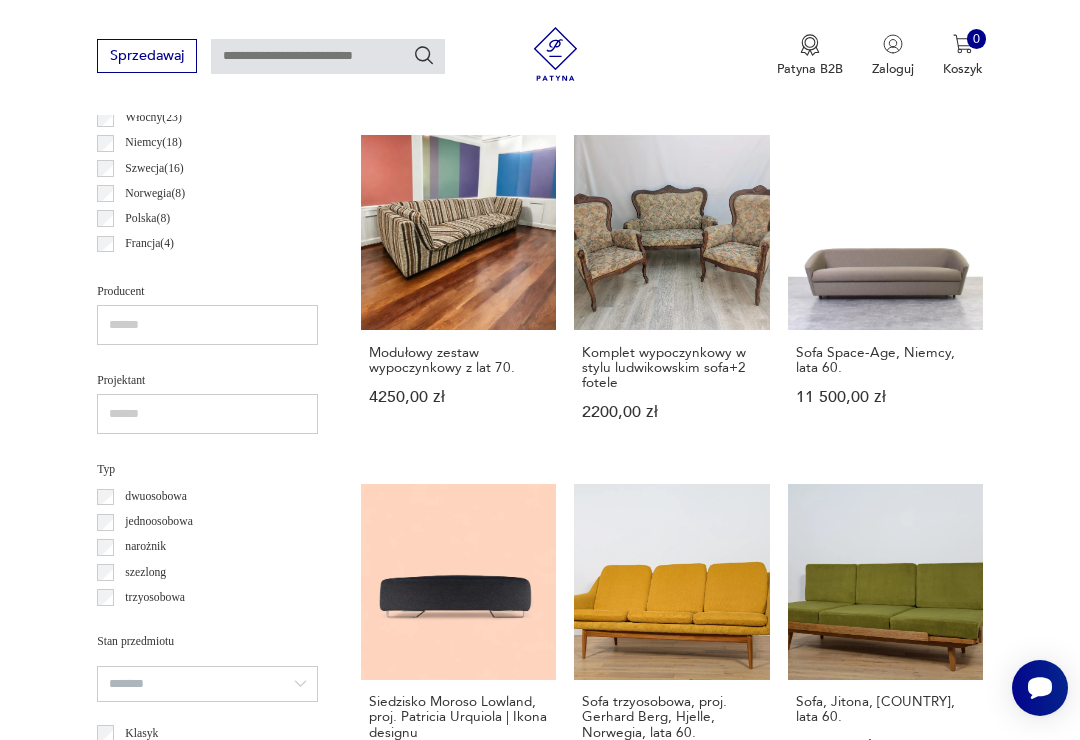 scroll, scrollTop: 1048, scrollLeft: 0, axis: vertical 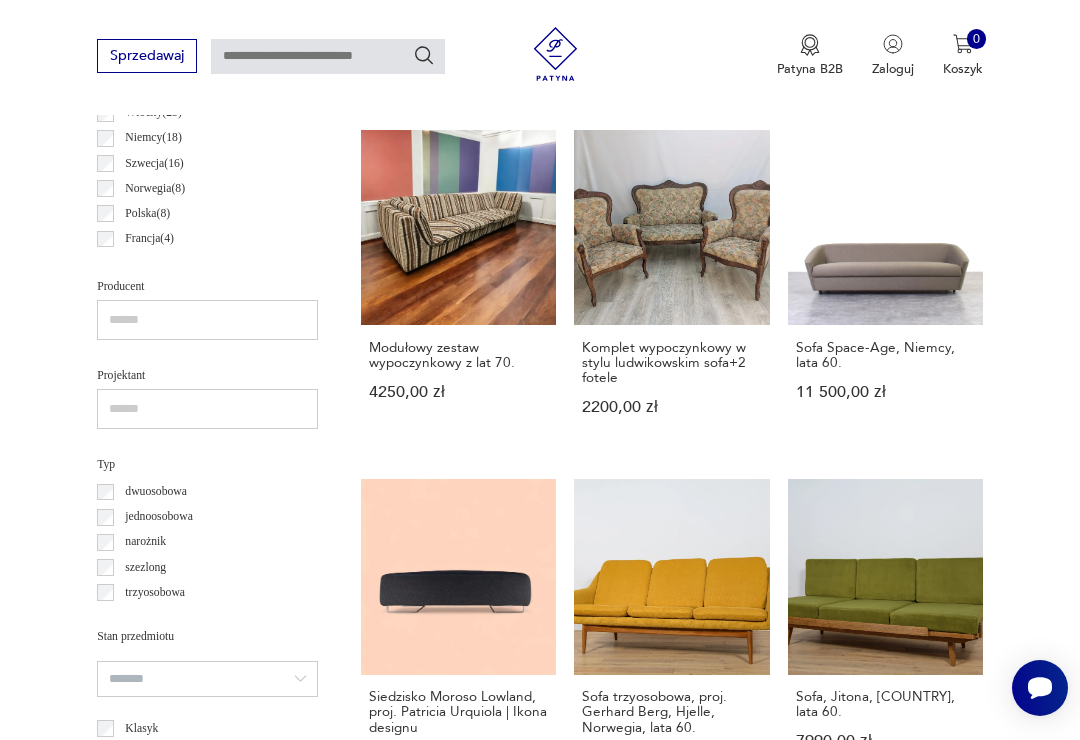 click on "2" at bounding box center (608, 1941) 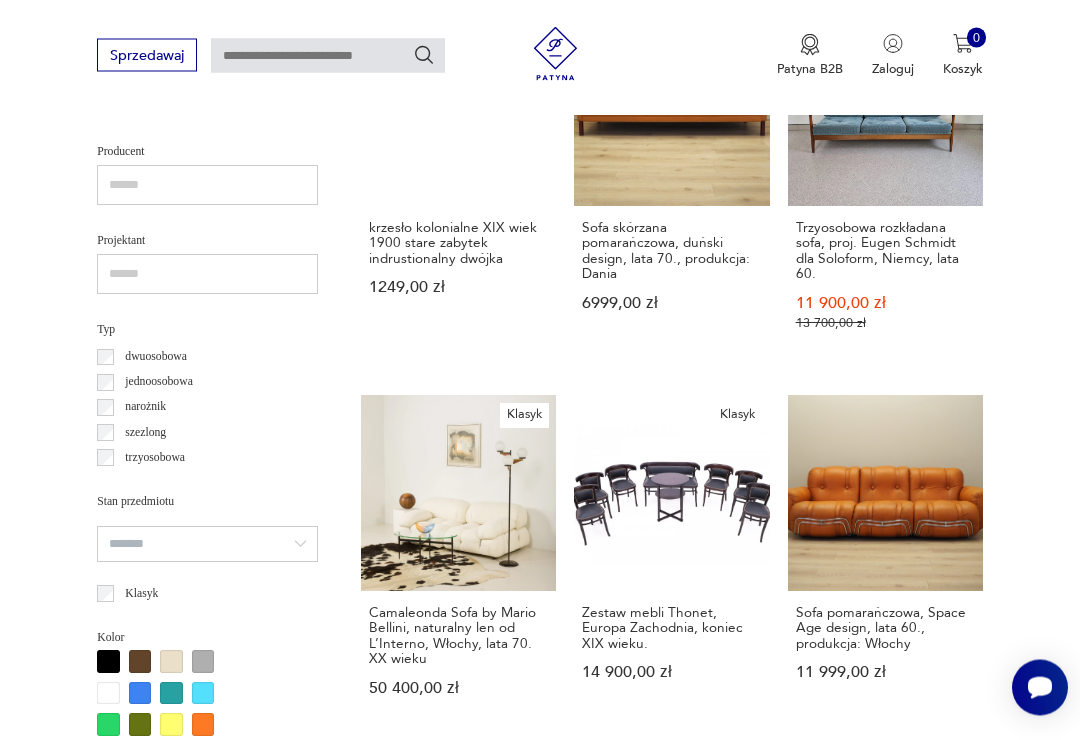 scroll, scrollTop: 1184, scrollLeft: 0, axis: vertical 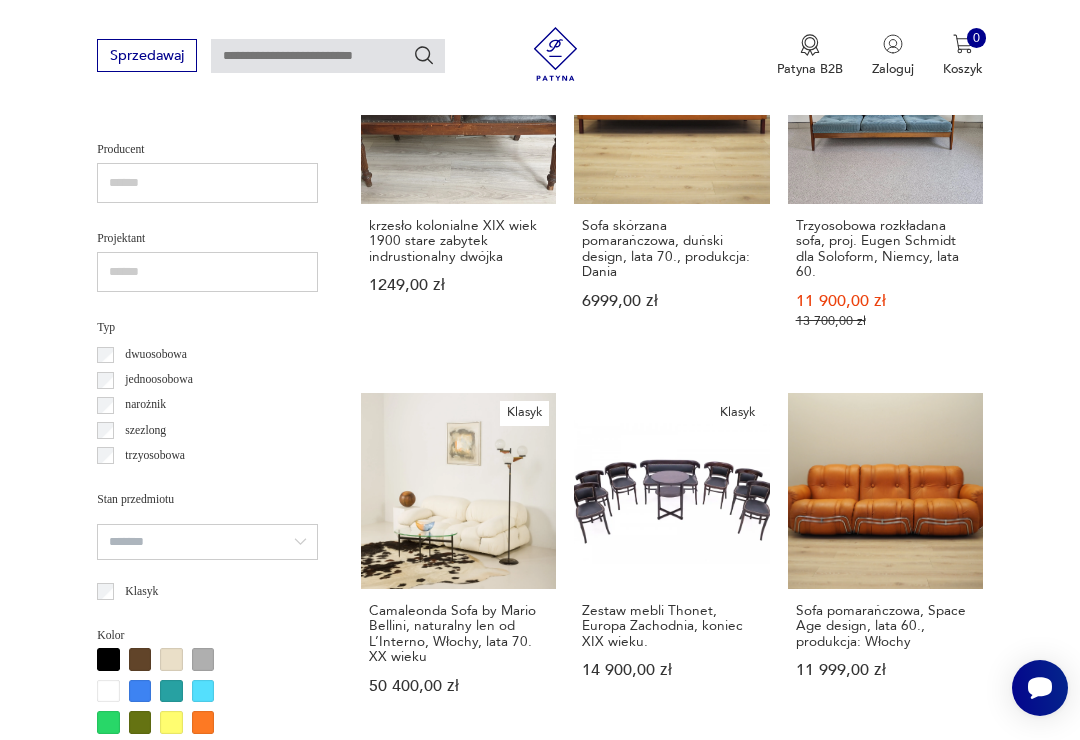click on "3" at bounding box center [650, 1871] 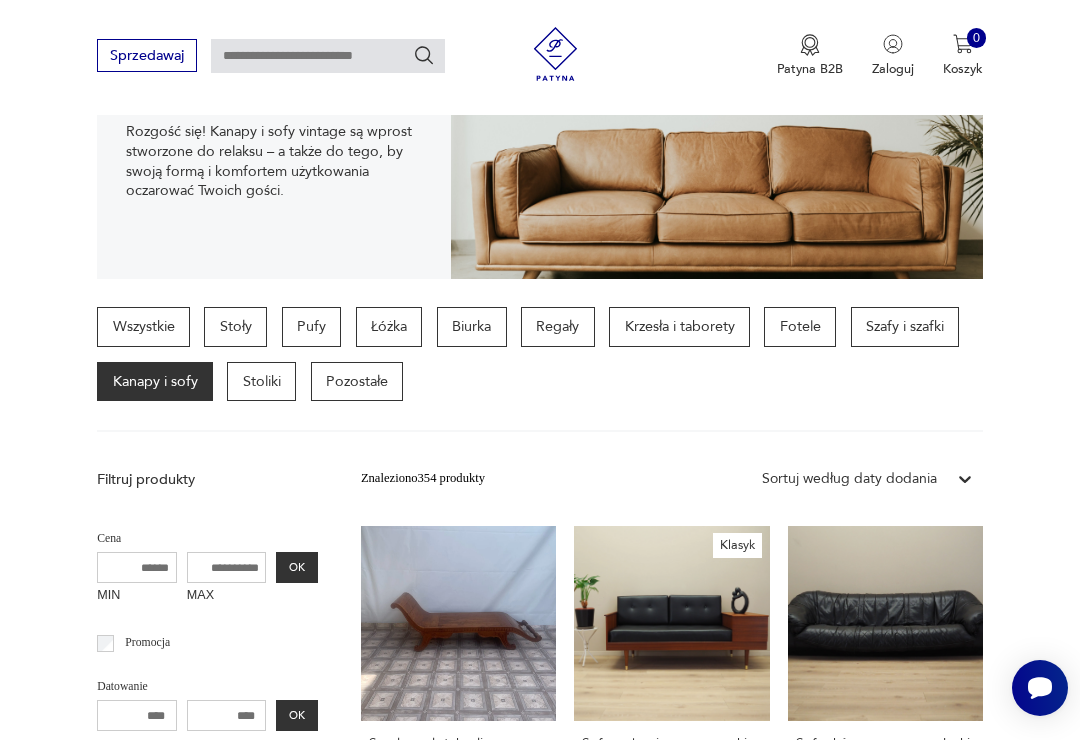 click on "Szezlong, leżak z litego drewna palisandrowego" at bounding box center (458, 751) 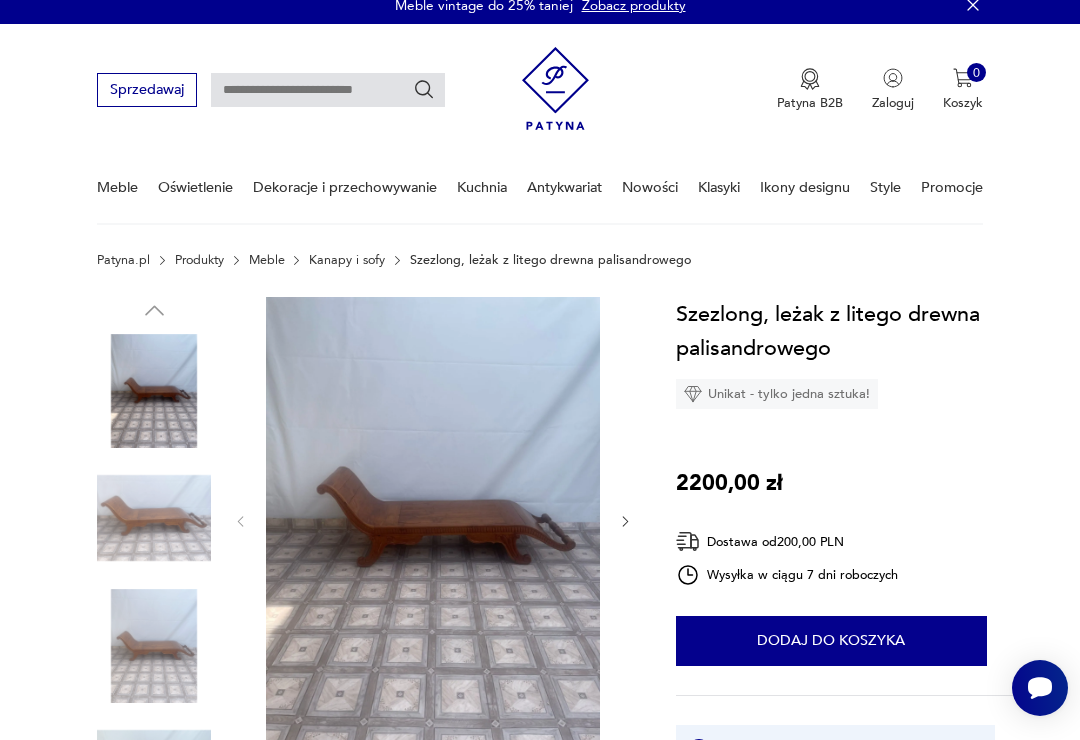 scroll, scrollTop: 11, scrollLeft: 0, axis: vertical 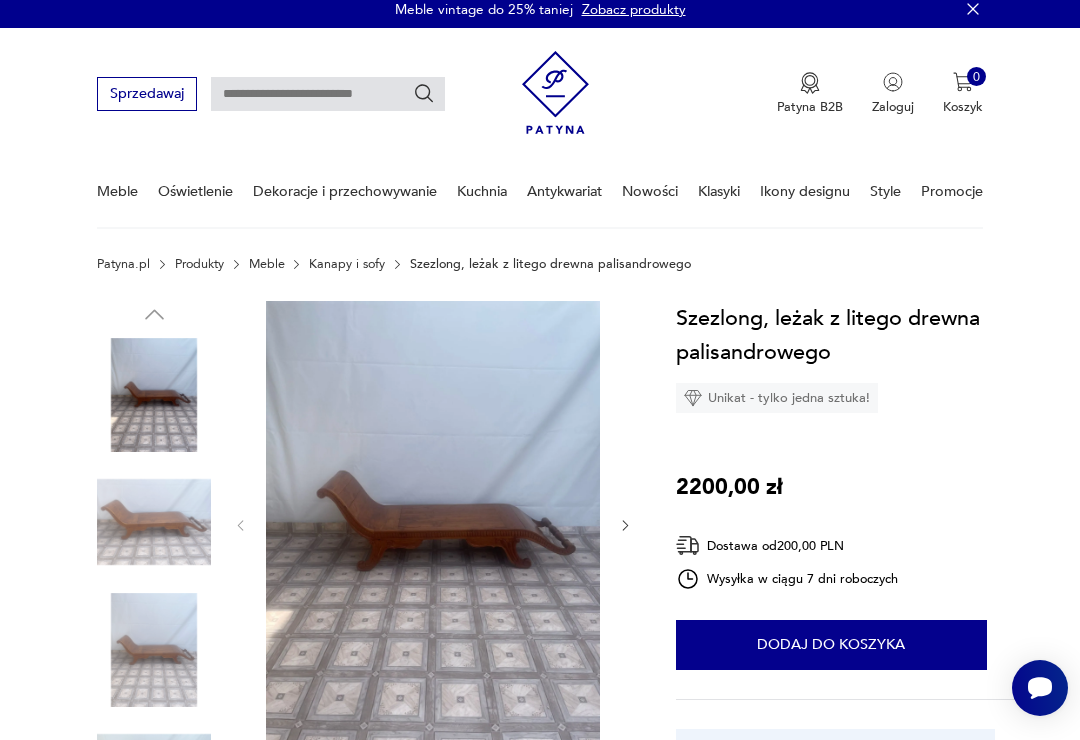 click at bounding box center [433, 523] 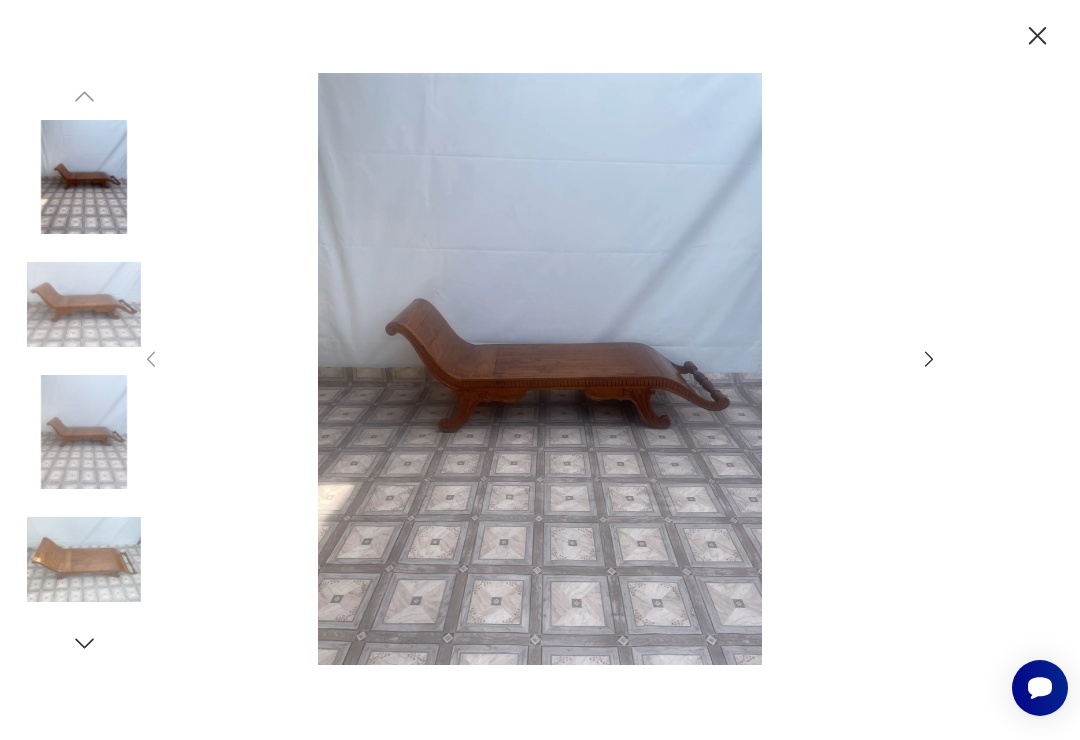 click 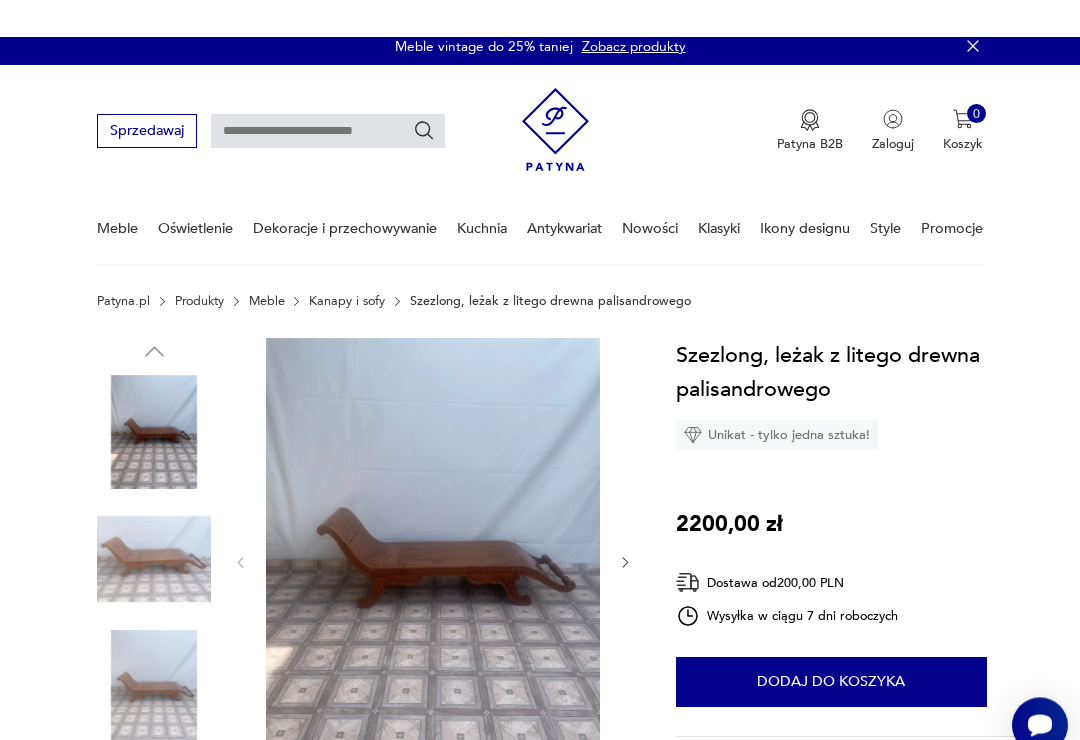 scroll, scrollTop: 0, scrollLeft: 0, axis: both 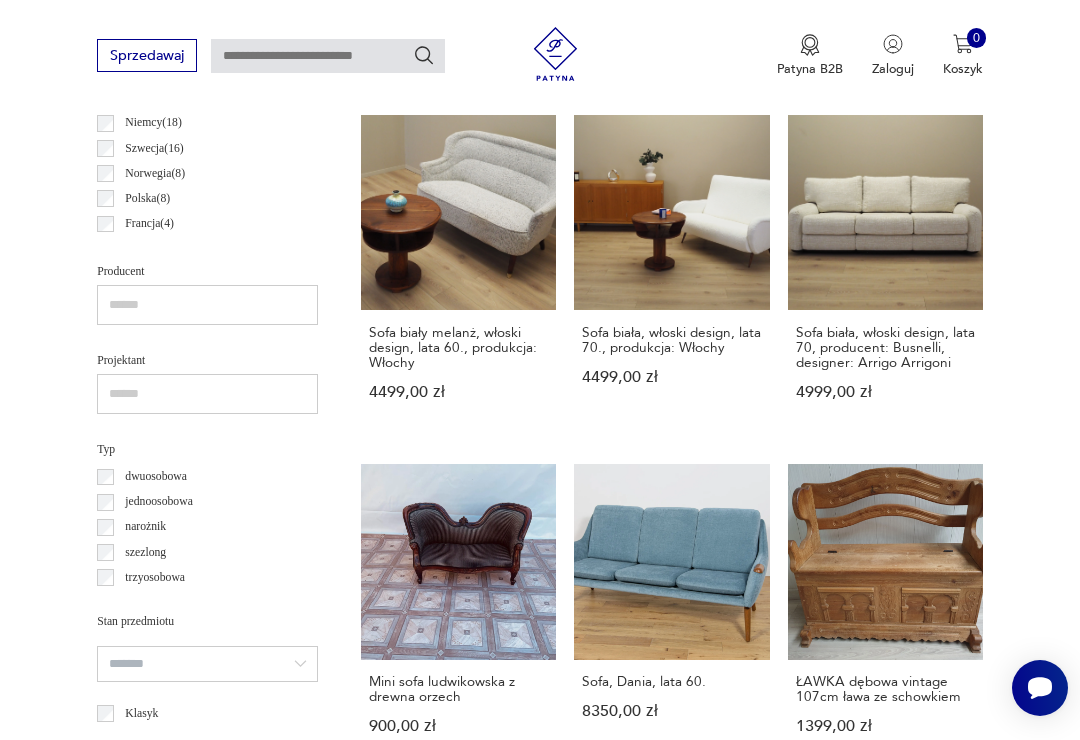 click on "4" at bounding box center [691, 1926] 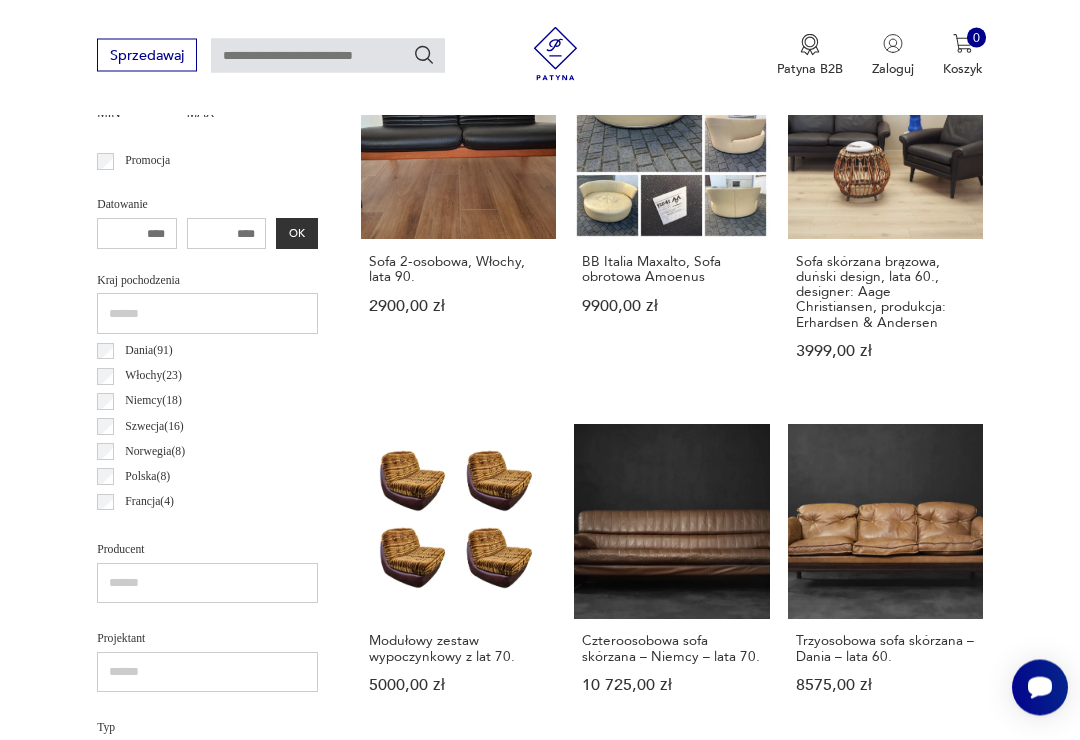 scroll, scrollTop: 785, scrollLeft: 0, axis: vertical 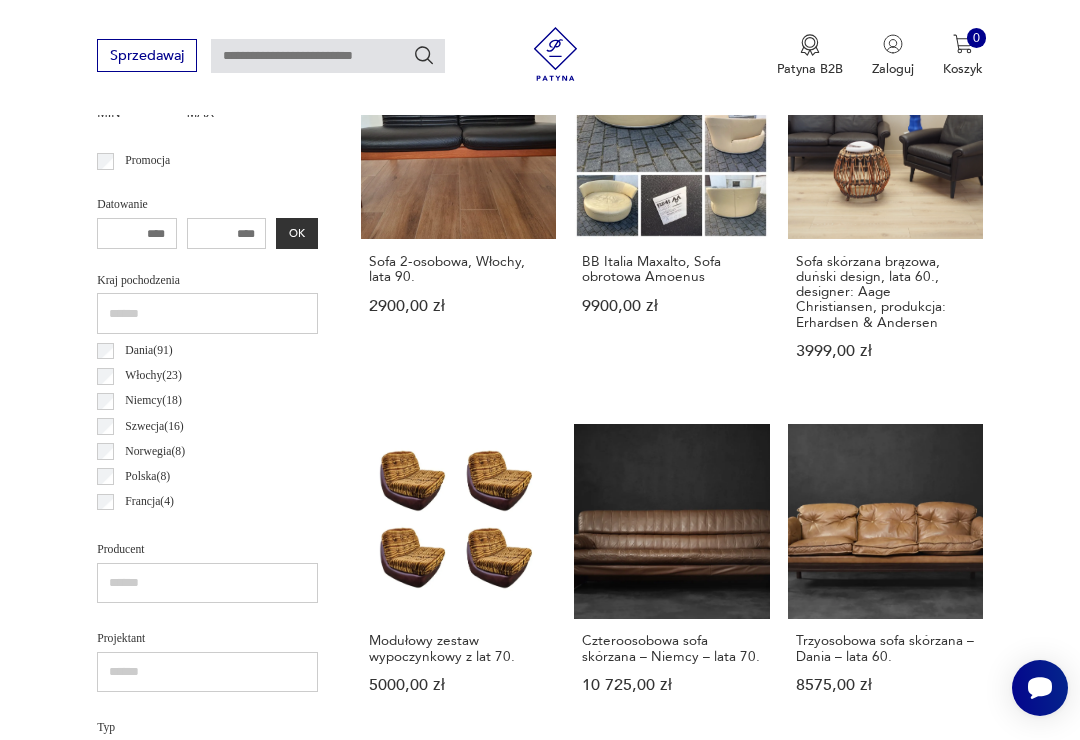 click on "Sofka Siedzisko Ludwikowskie na sprężynach XX wiek" at bounding box center (885, 990) 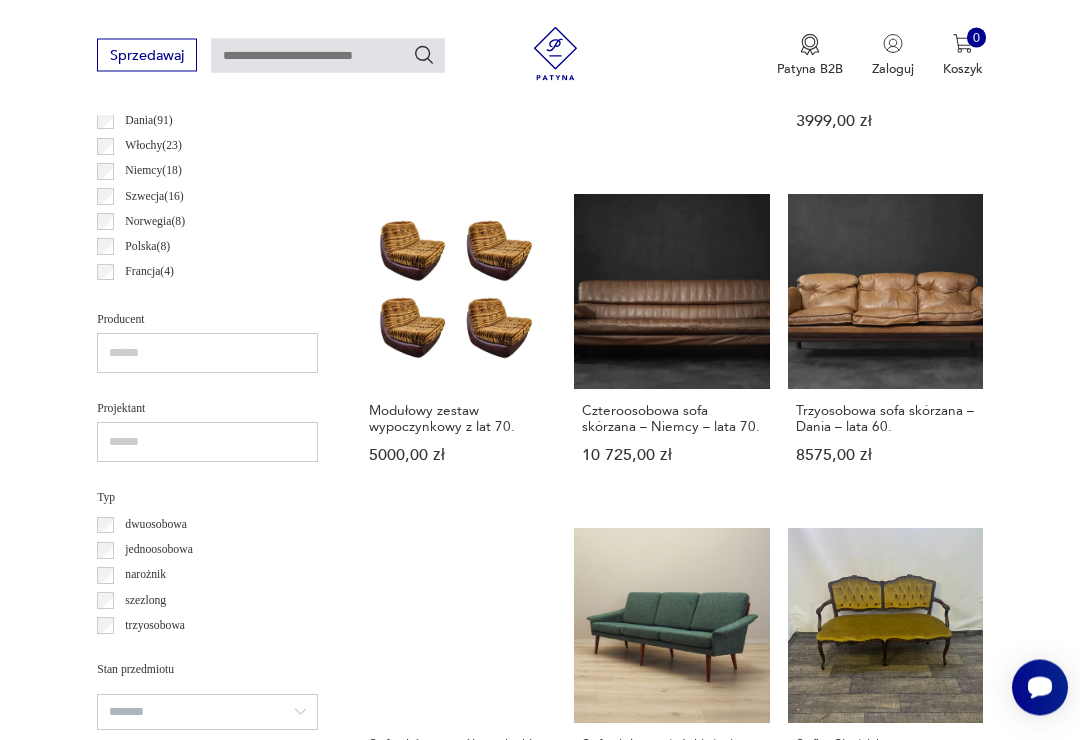 scroll, scrollTop: 1028, scrollLeft: 0, axis: vertical 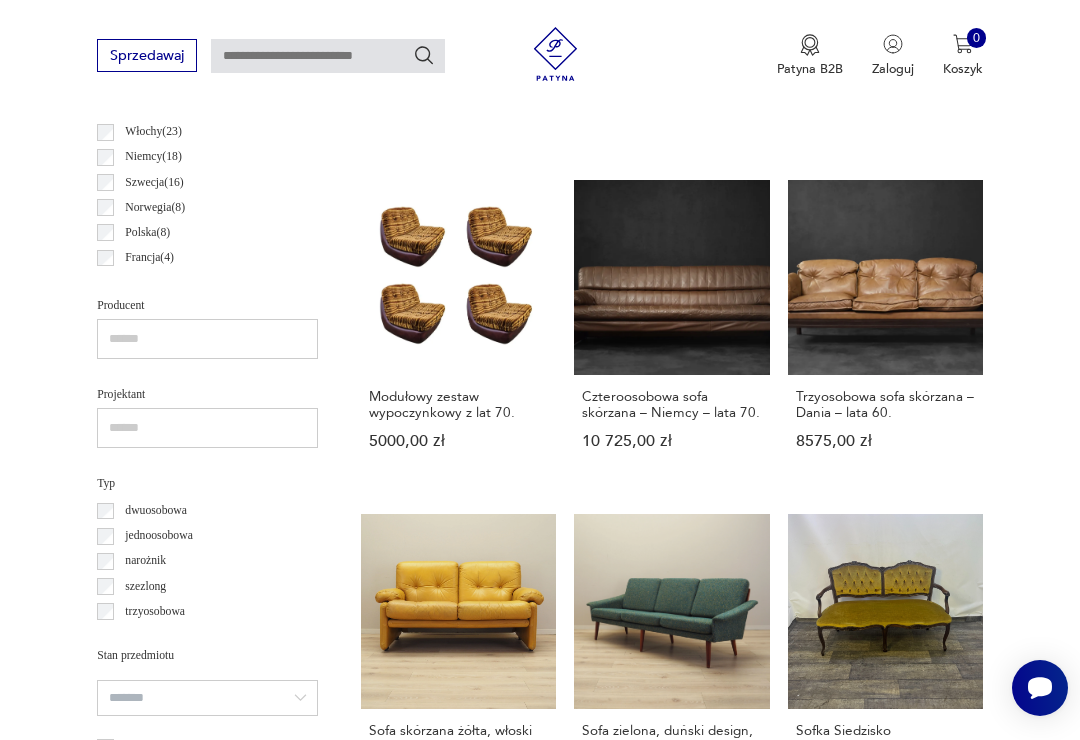 click on "5" at bounding box center [732, 1991] 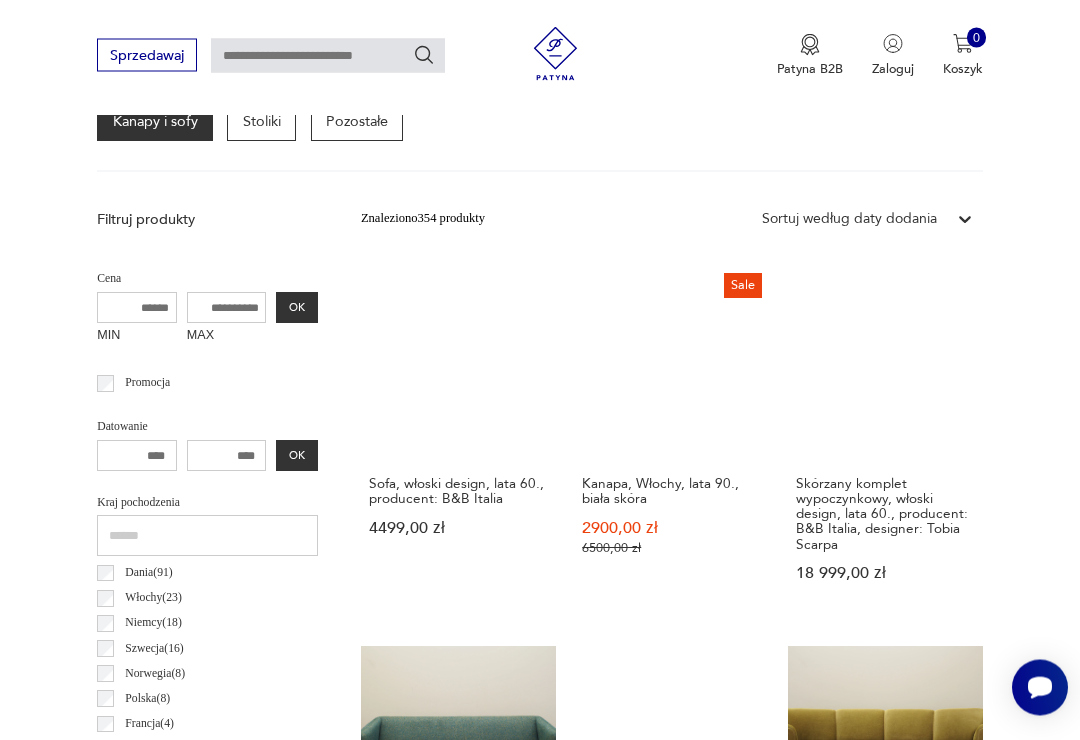 scroll, scrollTop: 563, scrollLeft: 0, axis: vertical 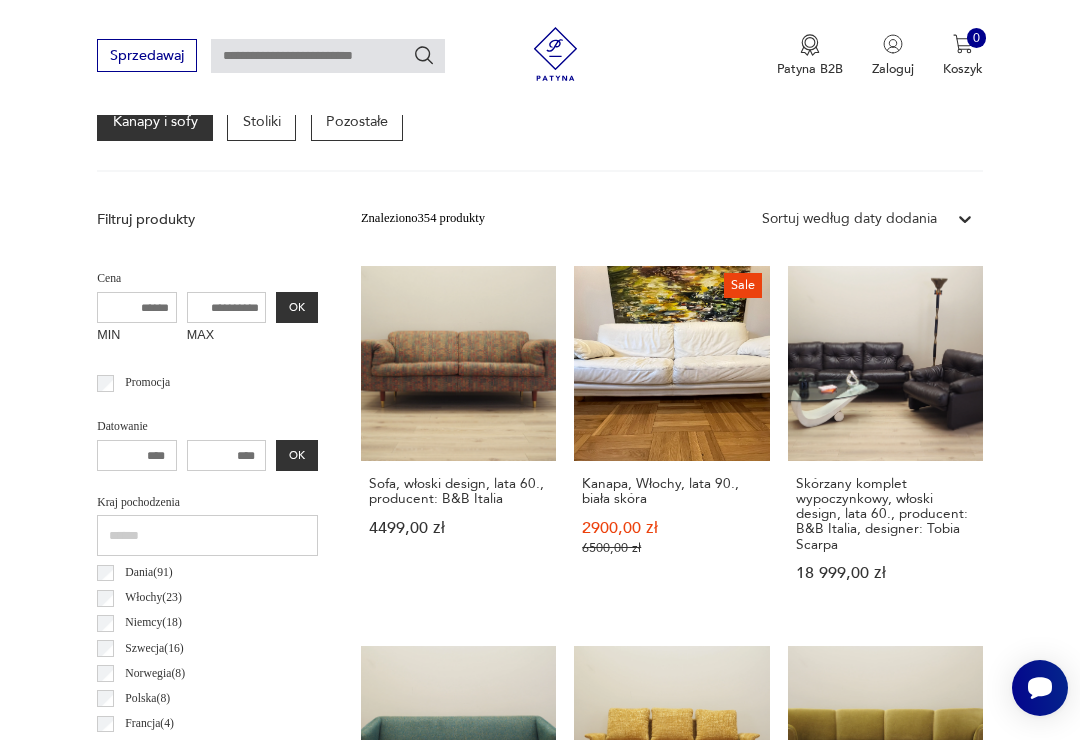 click on "Sofa welurowa zielona, duński design, lata 60., produkcja: Dania" at bounding box center [885, 878] 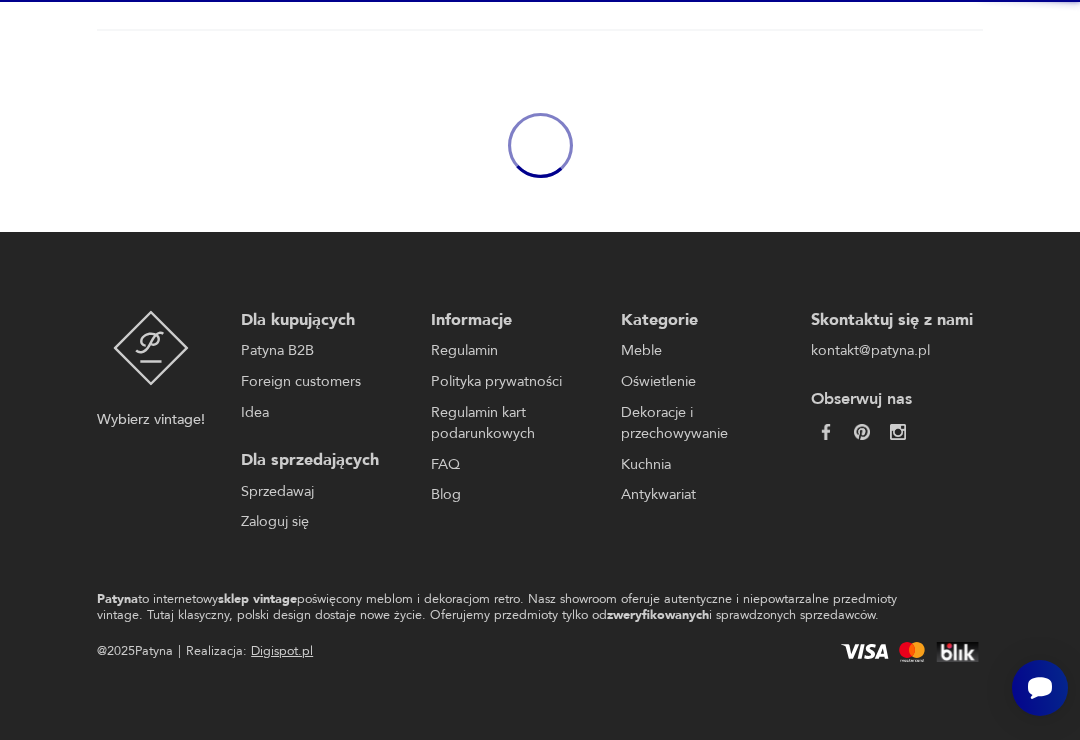 scroll, scrollTop: 0, scrollLeft: 0, axis: both 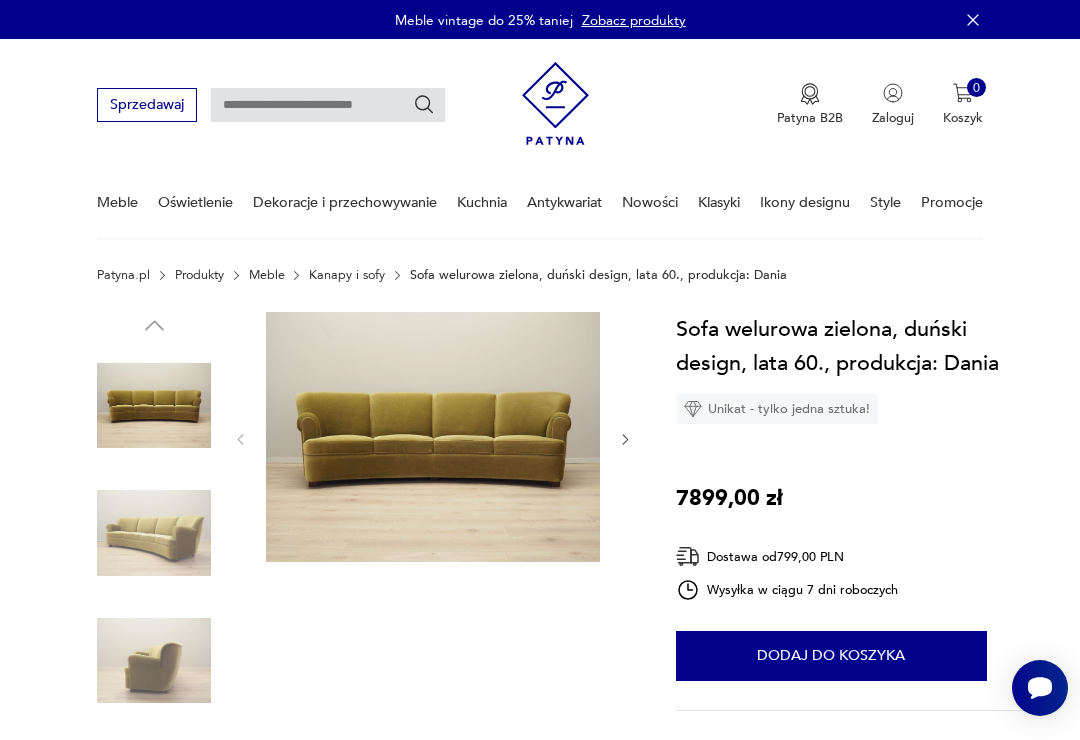 click at bounding box center [433, 437] 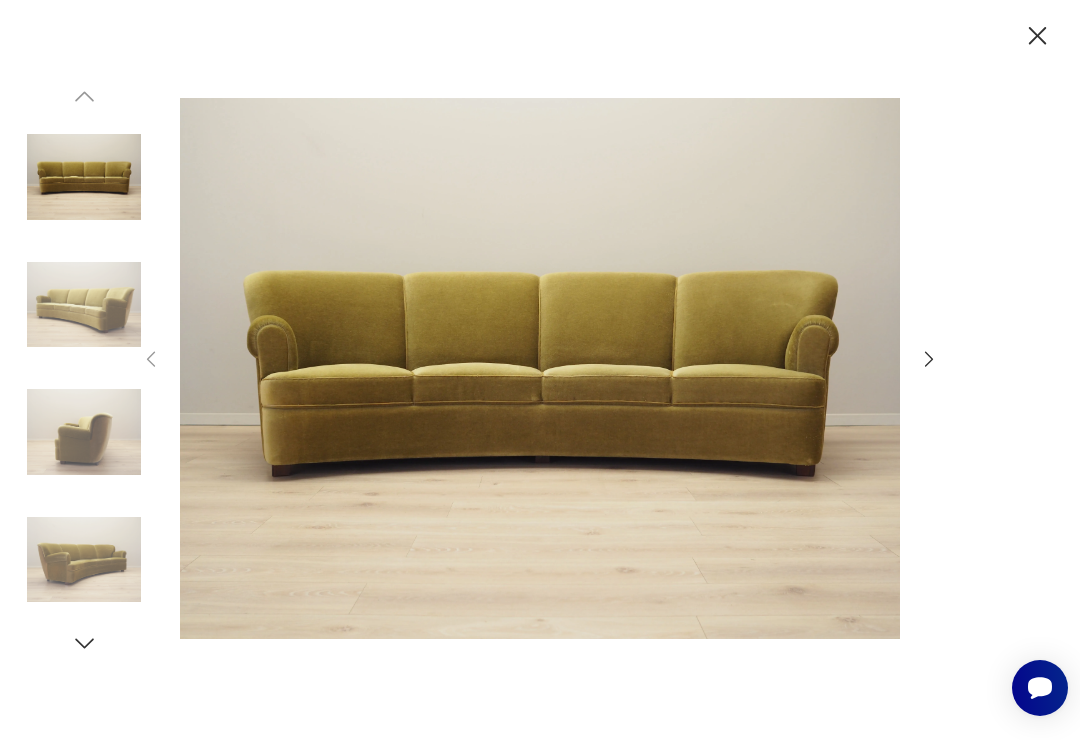 click 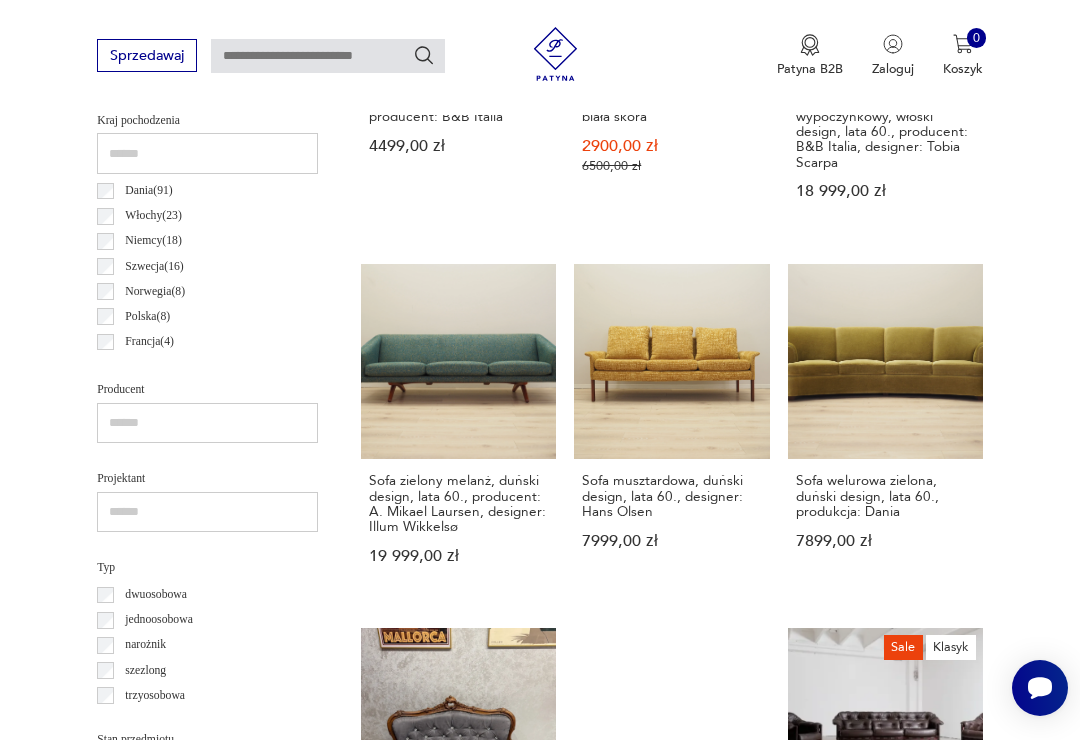 scroll, scrollTop: 1122, scrollLeft: 0, axis: vertical 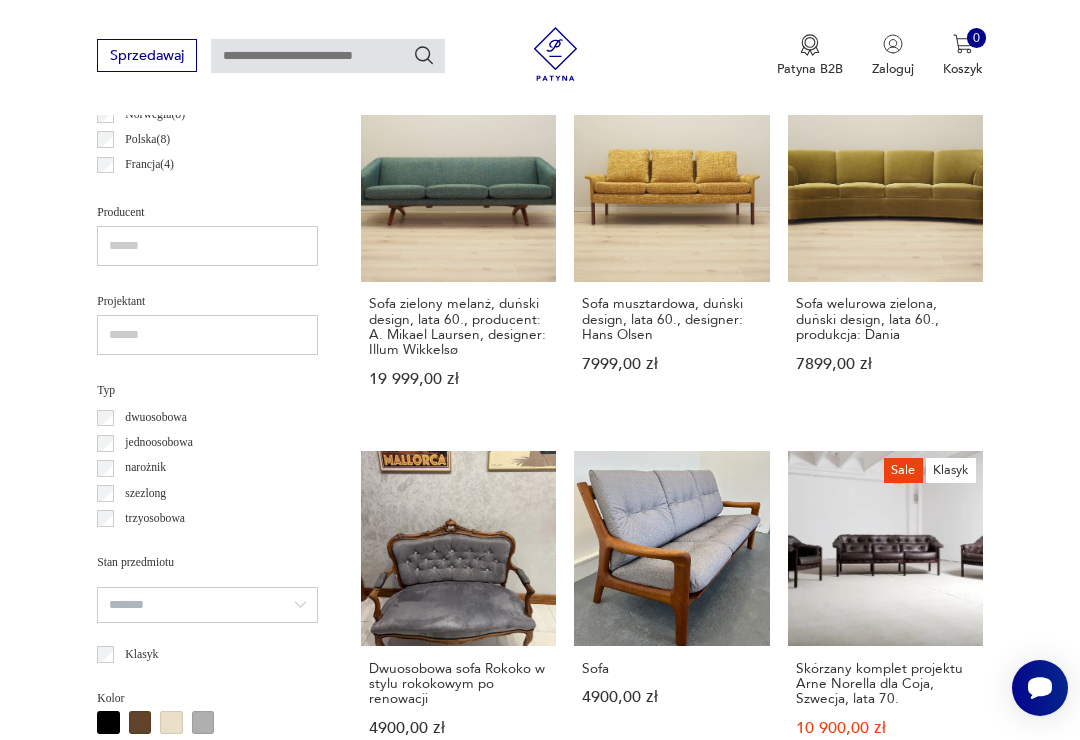 click on "6" at bounding box center (774, 1909) 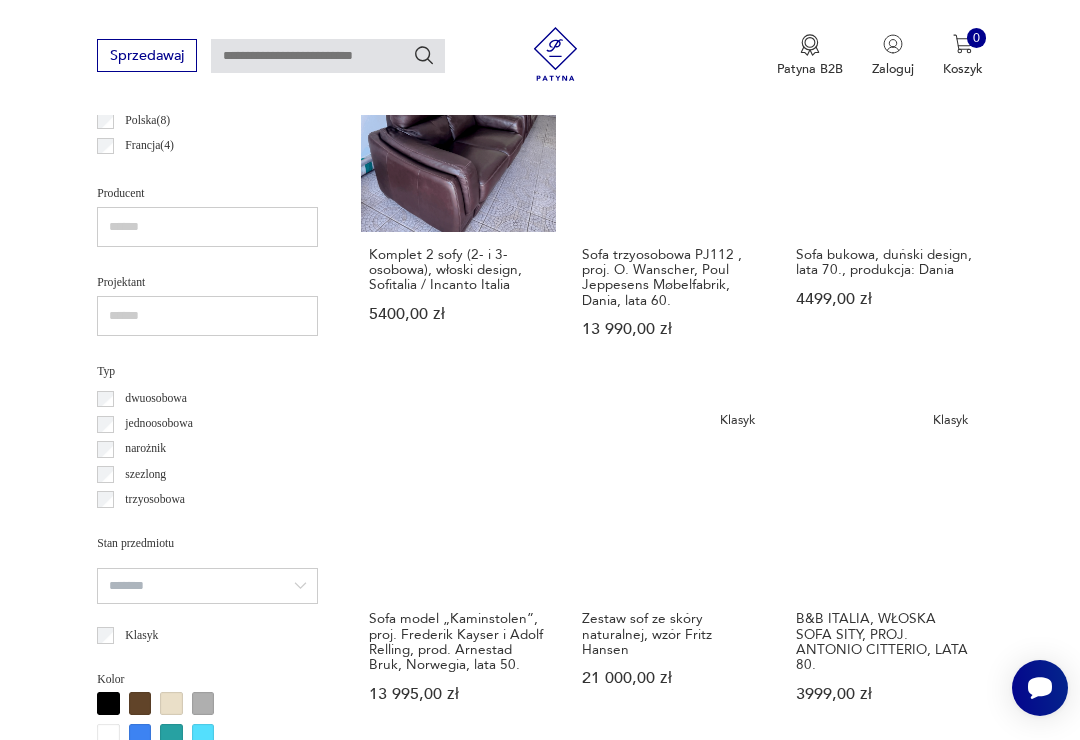 scroll, scrollTop: 1144, scrollLeft: 0, axis: vertical 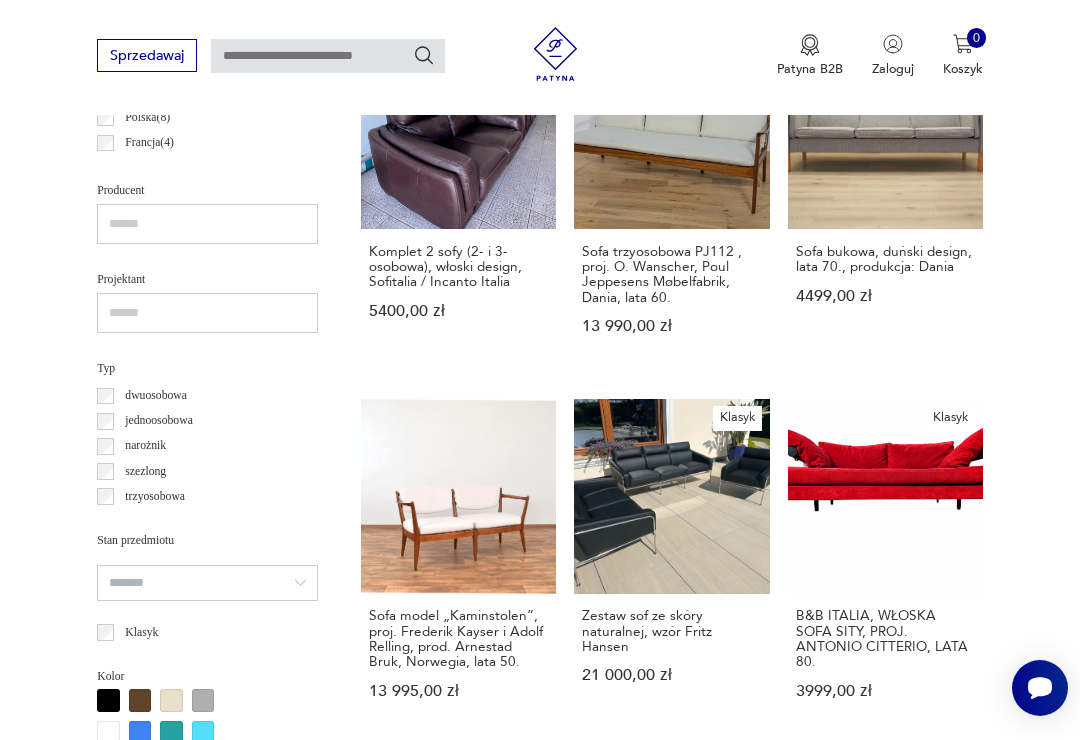 click on "7" at bounding box center (774, 1922) 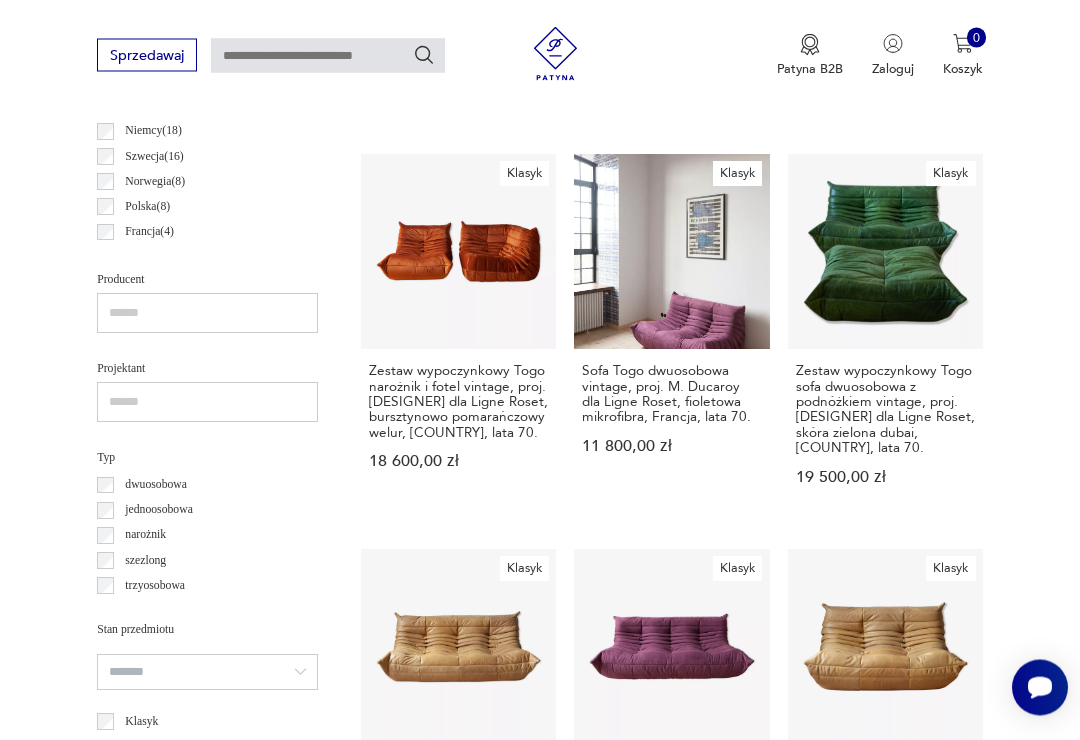 scroll, scrollTop: 1055, scrollLeft: 0, axis: vertical 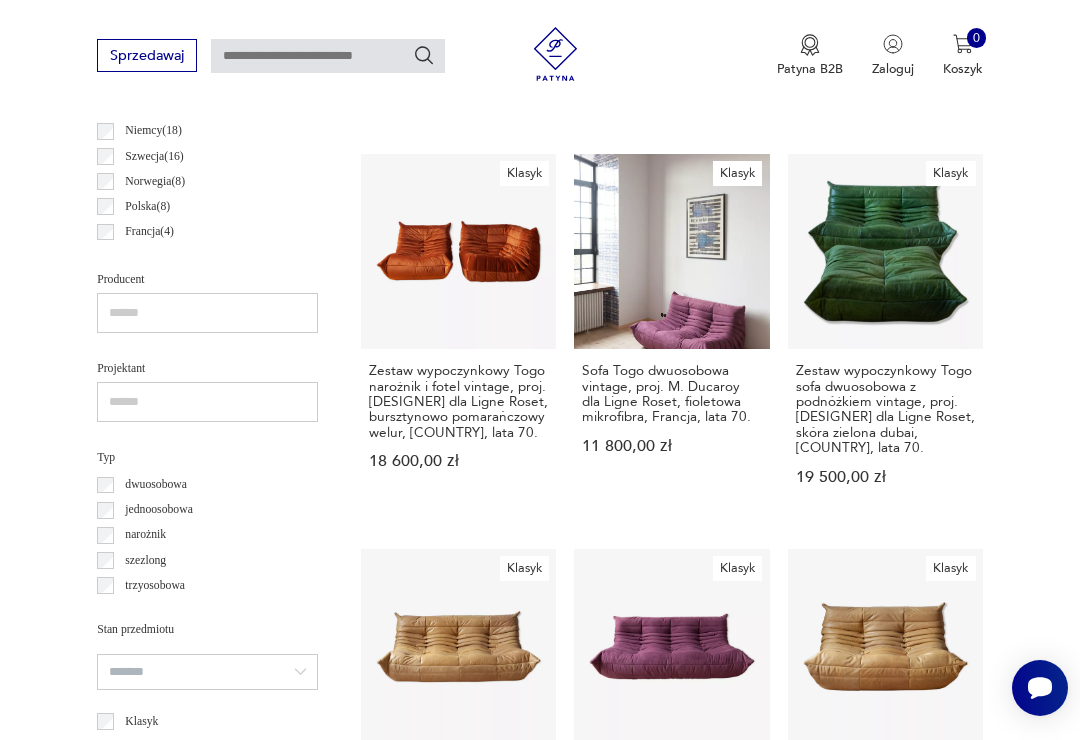 click on "8" at bounding box center (774, 2118) 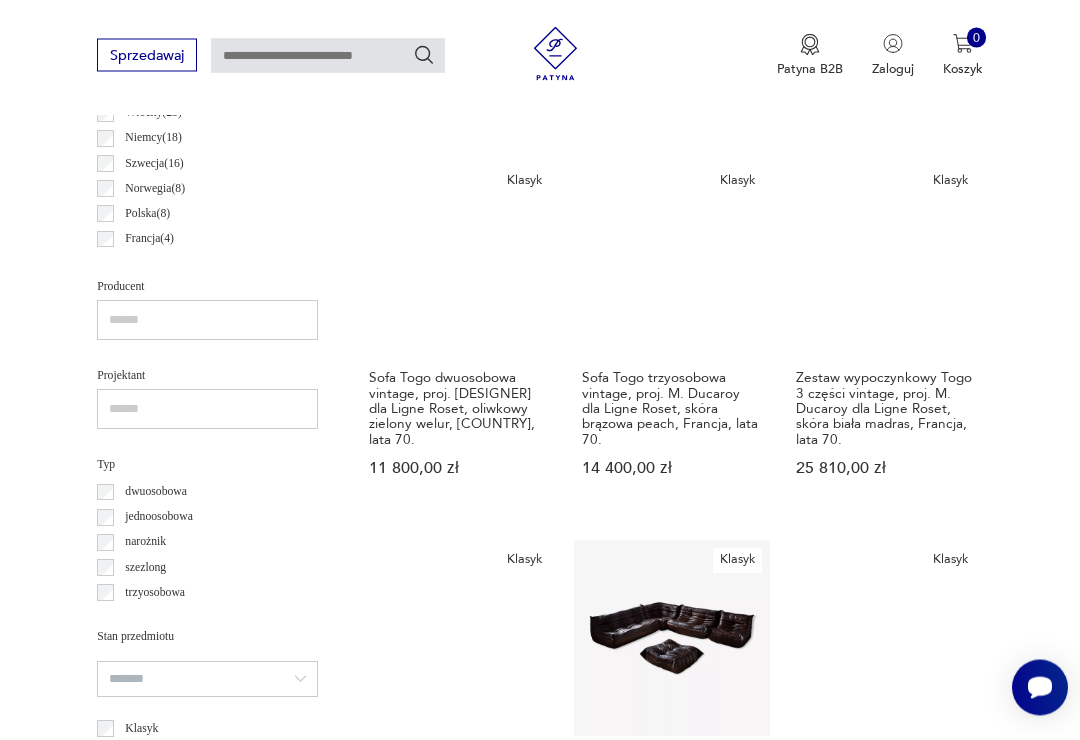 scroll, scrollTop: 1048, scrollLeft: 0, axis: vertical 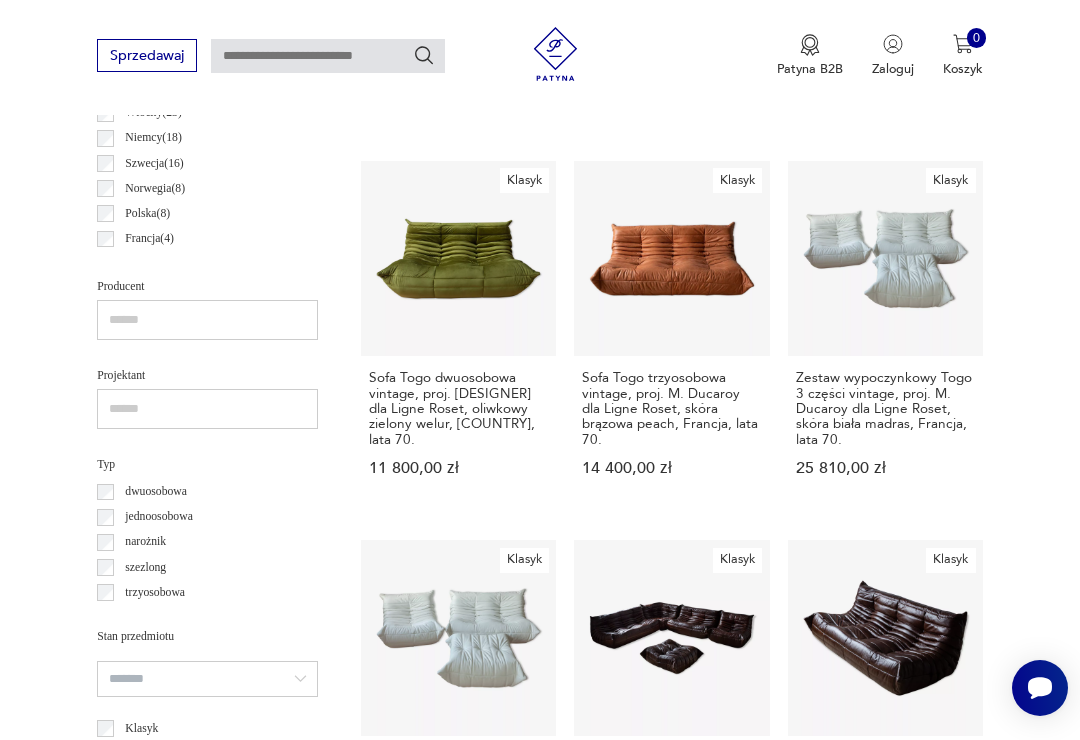 click on "9" at bounding box center (774, 2125) 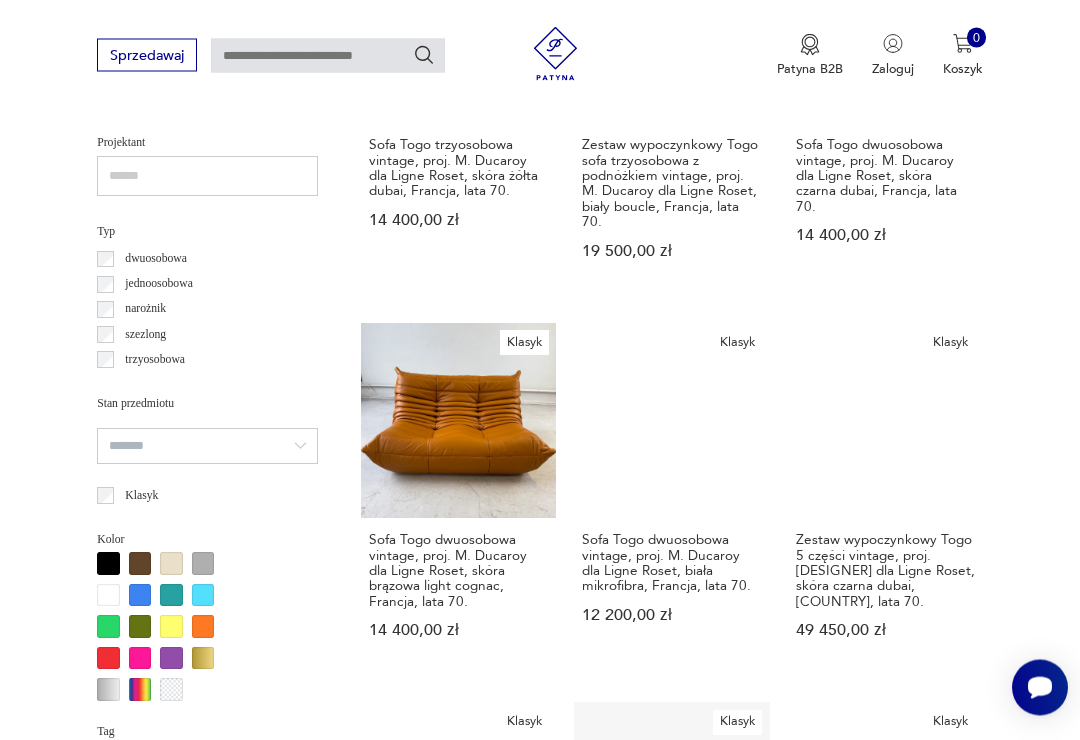 scroll, scrollTop: 1281, scrollLeft: 0, axis: vertical 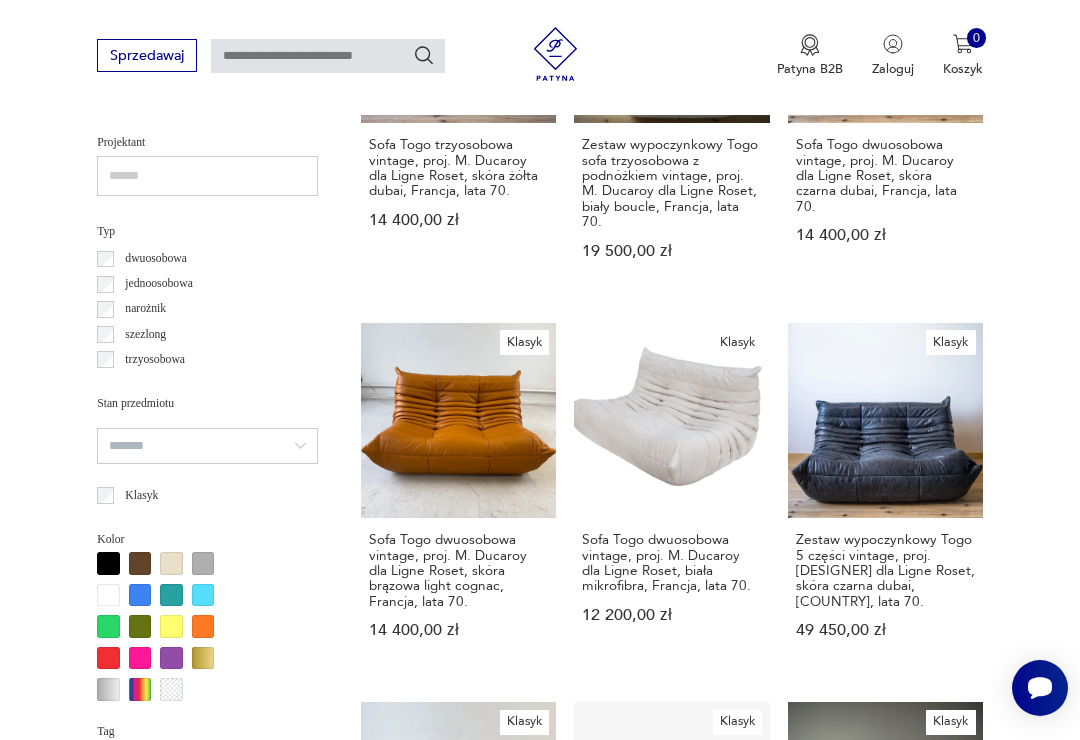 click on "10" at bounding box center [774, 1892] 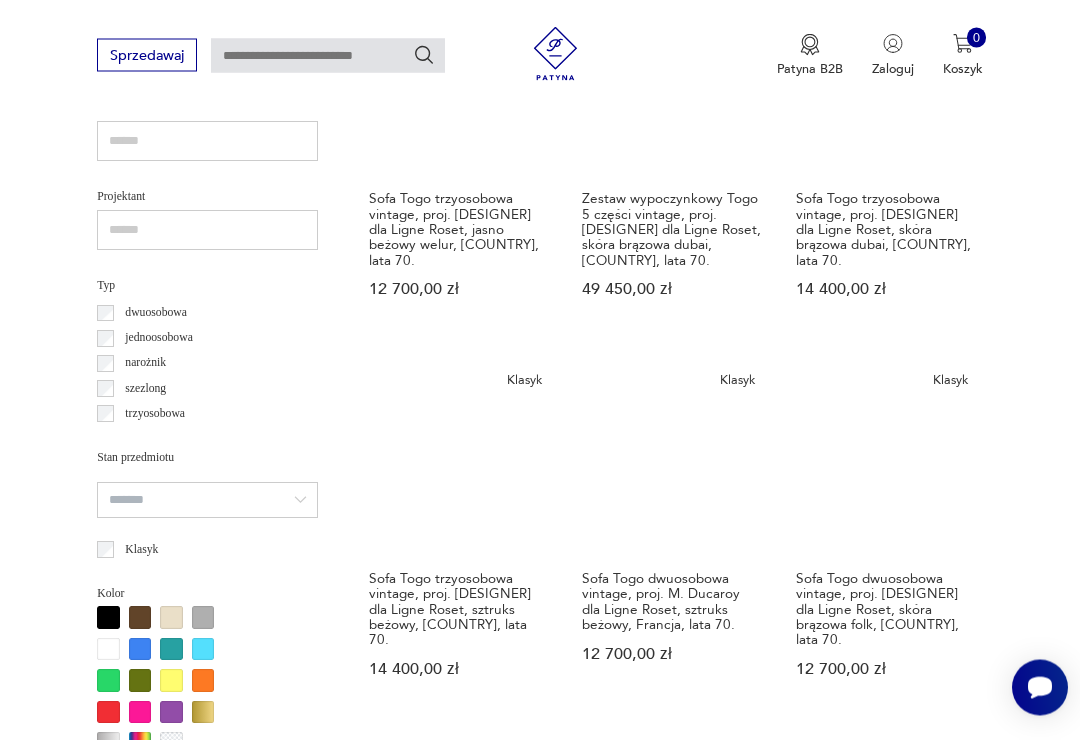 scroll, scrollTop: 1227, scrollLeft: 0, axis: vertical 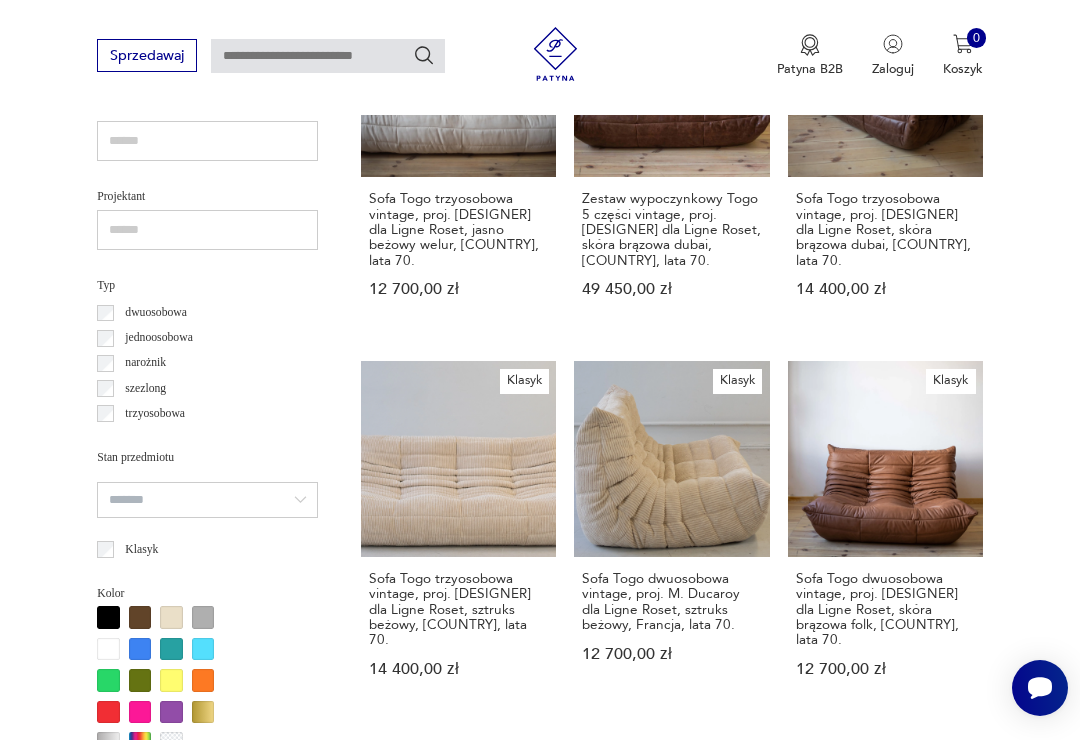 click on "22" at bounding box center [842, 1931] 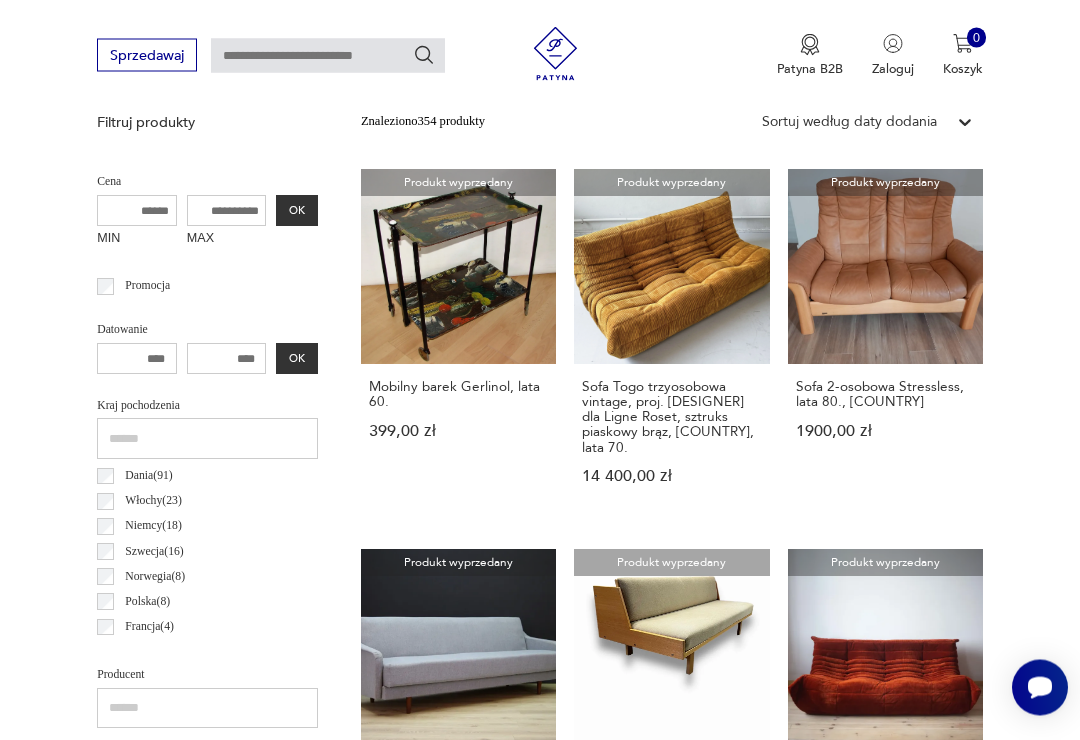 scroll, scrollTop: 671, scrollLeft: 0, axis: vertical 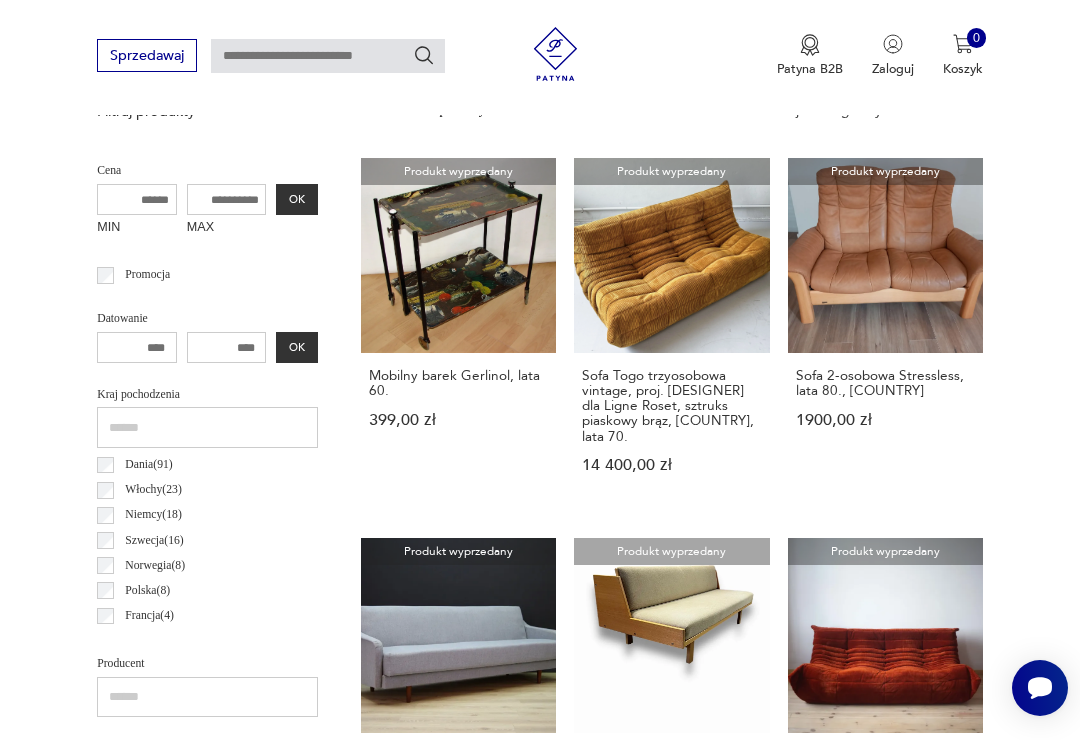 click on "Sofa niebieska, duński design, lata 90., produkcja: [COUNTRY]" at bounding box center (885, 1150) 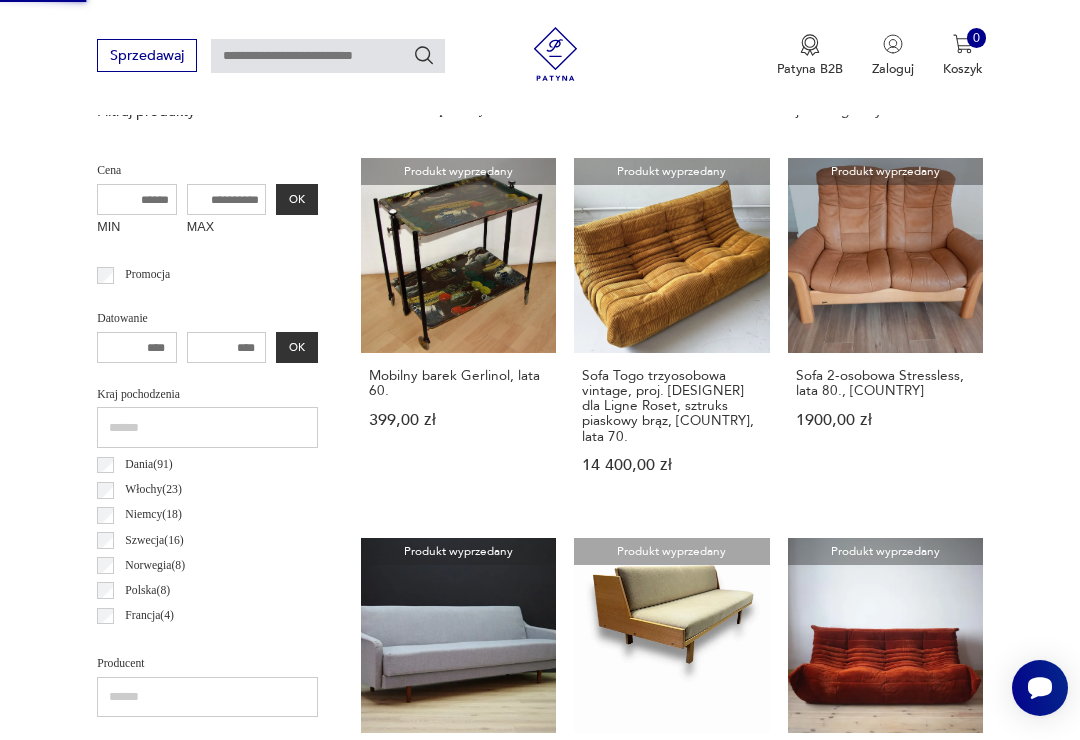 scroll, scrollTop: 0, scrollLeft: 0, axis: both 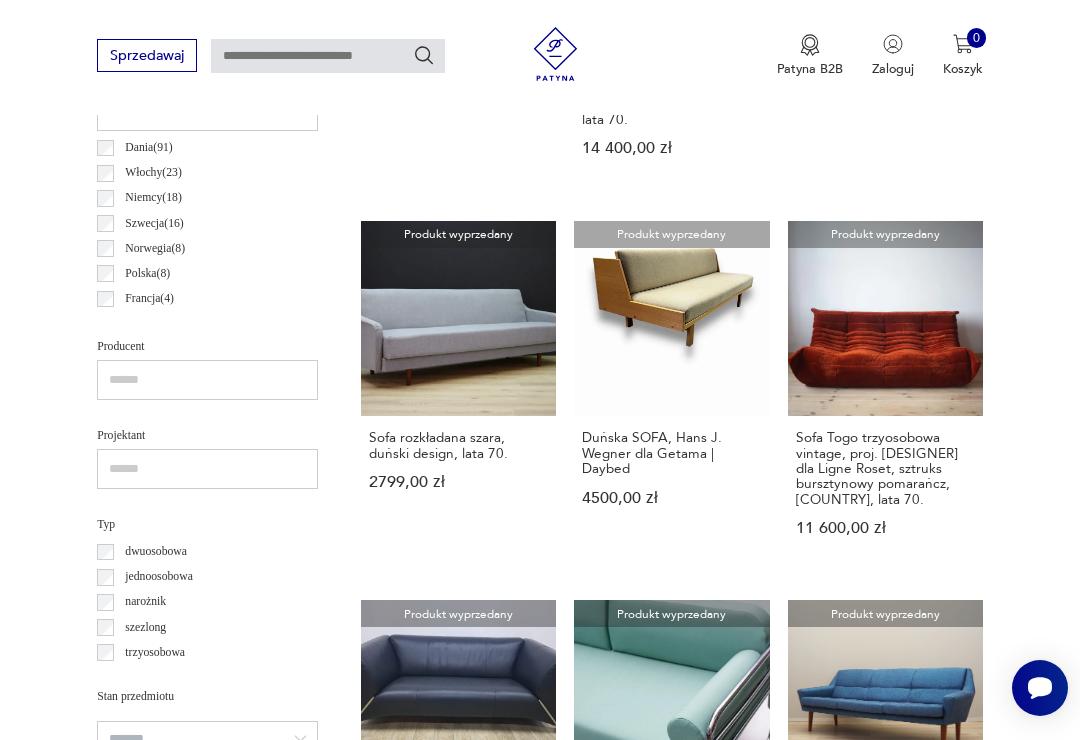 click on "Zestaw wypoczynkowy: sofa i dwa fotele, lata 80." at bounding box center (885, 1523) 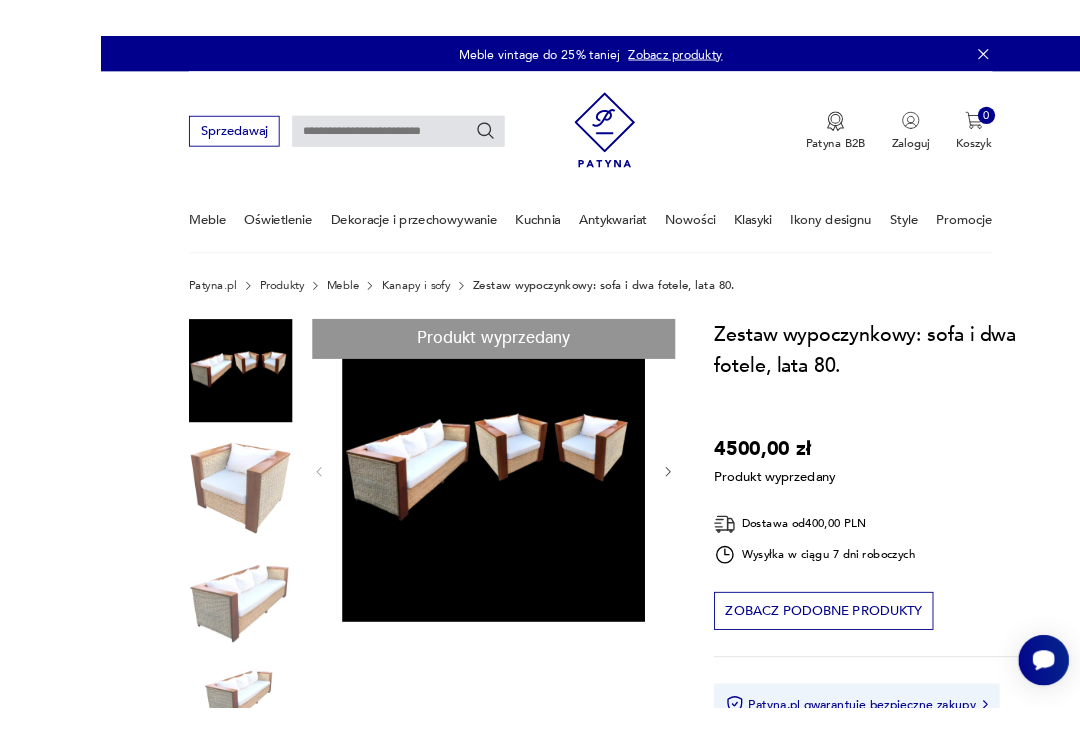 scroll, scrollTop: 5, scrollLeft: 0, axis: vertical 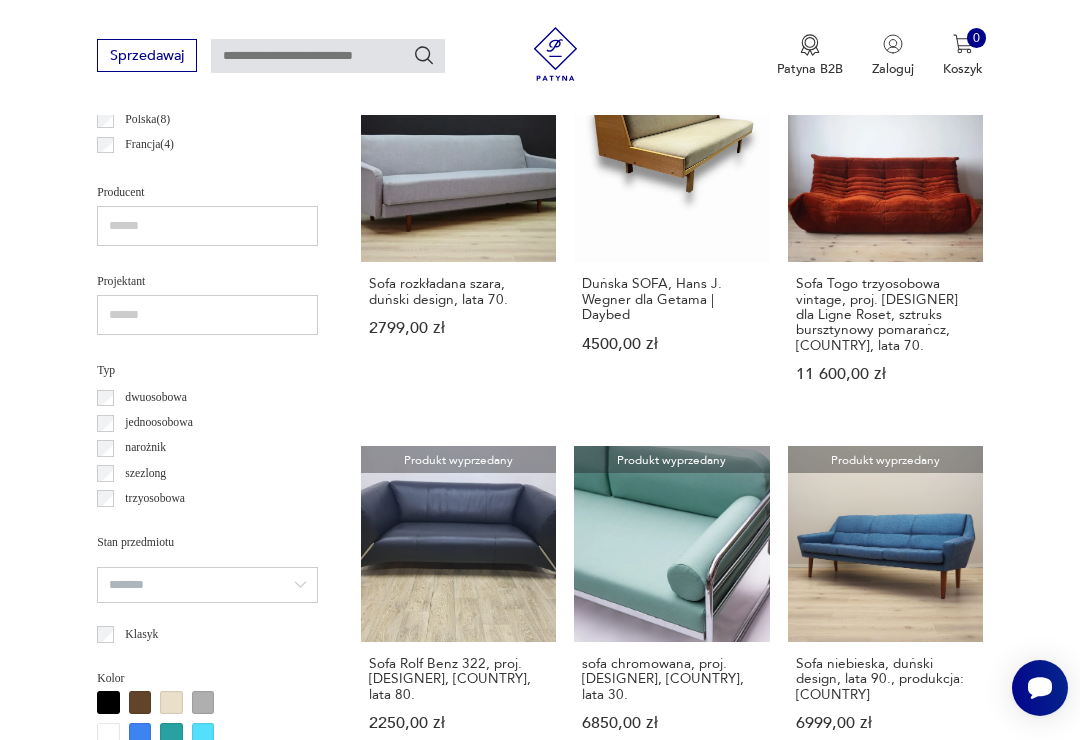 click on "23" at bounding box center (884, 1878) 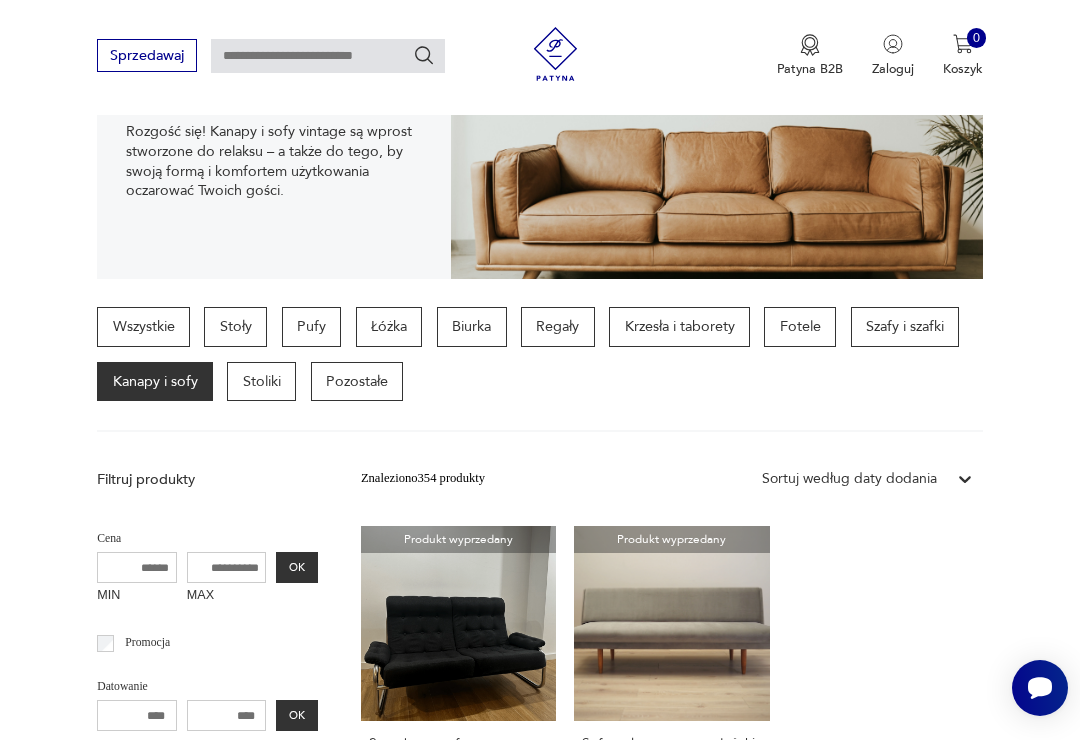 click 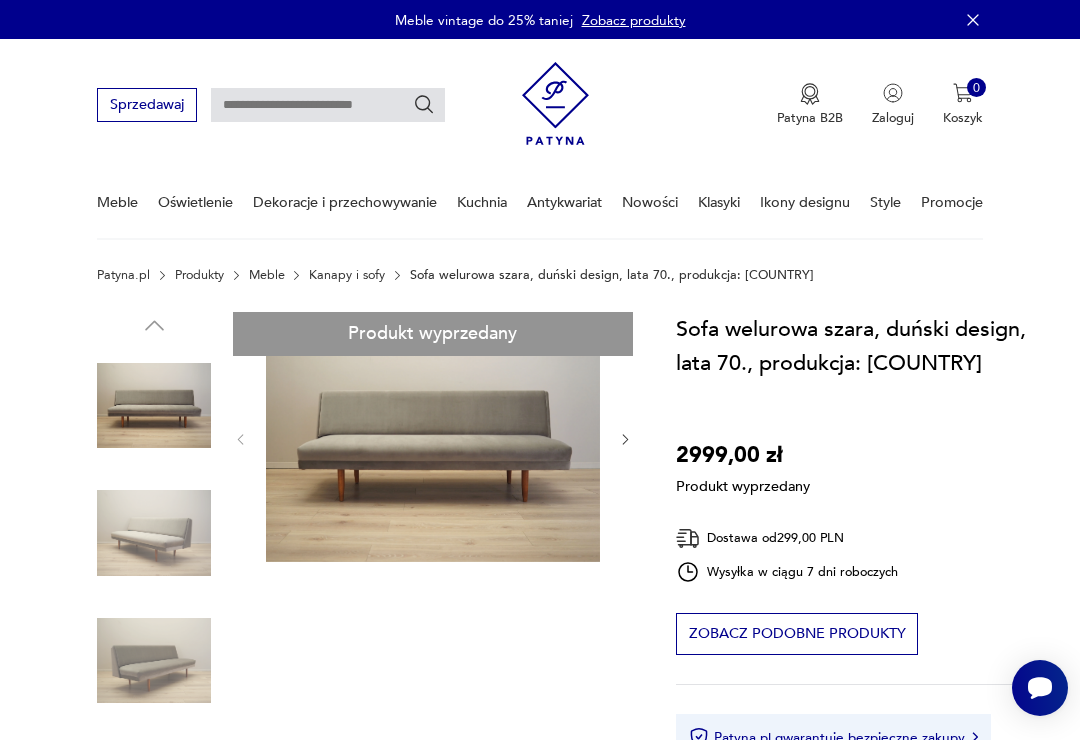 click on "Produkt wyprzedany Opis produktu Sofa wykonana została w latach 70-tych, produkcja duńska.
Nogi wykonane z litego drewna. Drewno po odświeżeniu. Sofa została poddana renowacji tapicerskiej, gąbki oraz tkanina wymienione na nowe. Wykorzystana została wysokogatunkowa tkanina welurowa w kolorze szarym. Materiał welurowy, z którego została wykonana tapicerka, odbija światło, w związku z czym kolor sofy może się nieznacznie różnić w zależności od oświetlenia pomieszczenia, w którym sofa zostanie ustawiona.
Stan: Tkanina wymieniona na nową. Większe ślady użytkowania zawsze przedstawiamy na zdjęciach. Produkt przygotowany bezpośrednio do użytkowania.
*Ze względów bezpieczeństwa mebel do transportu może posiadać odkręcone nogi. Montaż nie powinien stanowić problemu. Natomiast w przypadku wątpliwości prosimy o kontakt, wyślemy film instruktażowy.
Cena transportu nie obejmuje wniesienia.
Rozwiń więcej Szczegóły produktu Stan:   dobry Wysokość :   76 Kolor:" at bounding box center [365, 922] 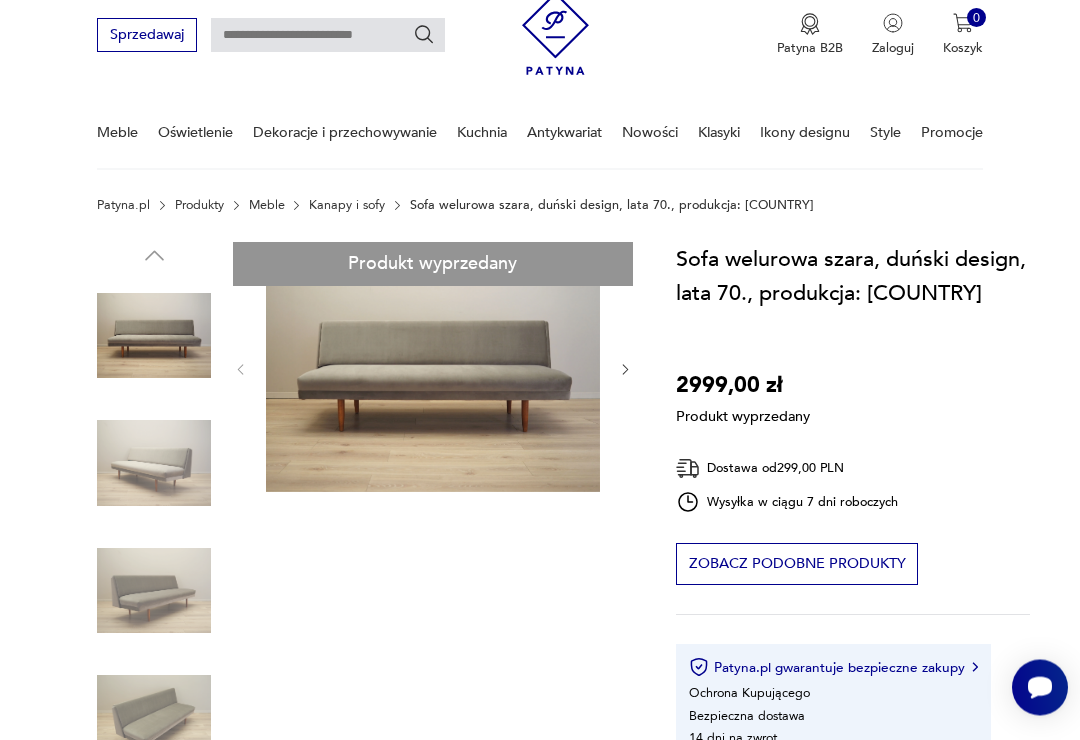scroll, scrollTop: 0, scrollLeft: 0, axis: both 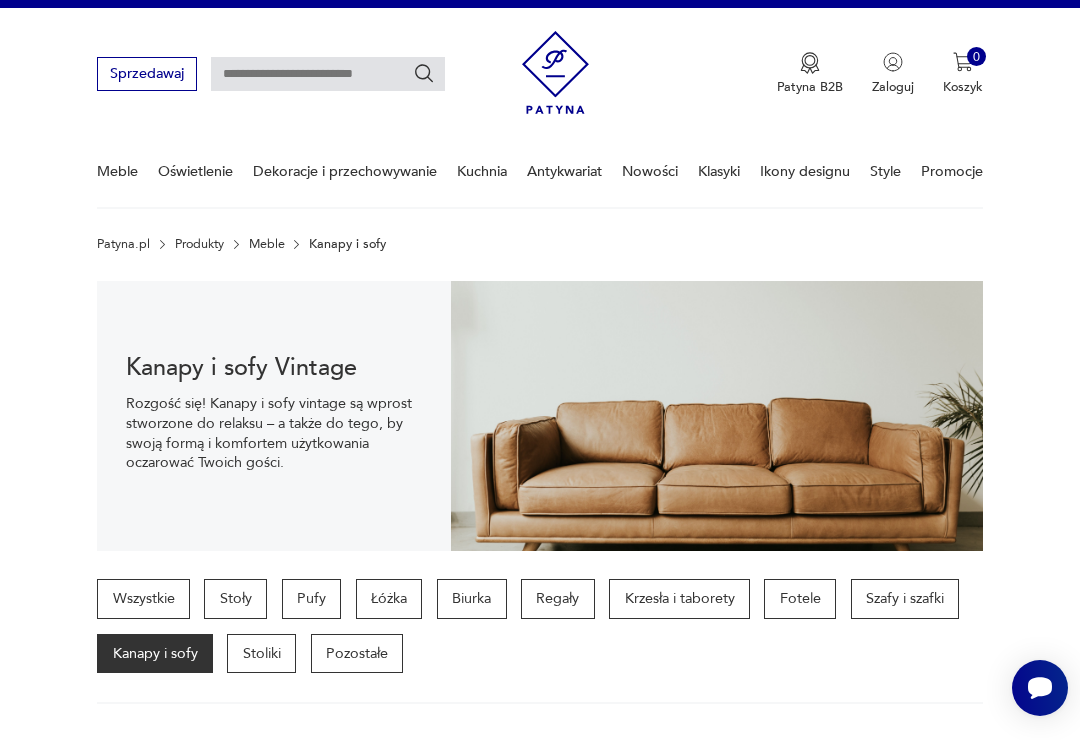 click on "Fotele" at bounding box center (800, 599) 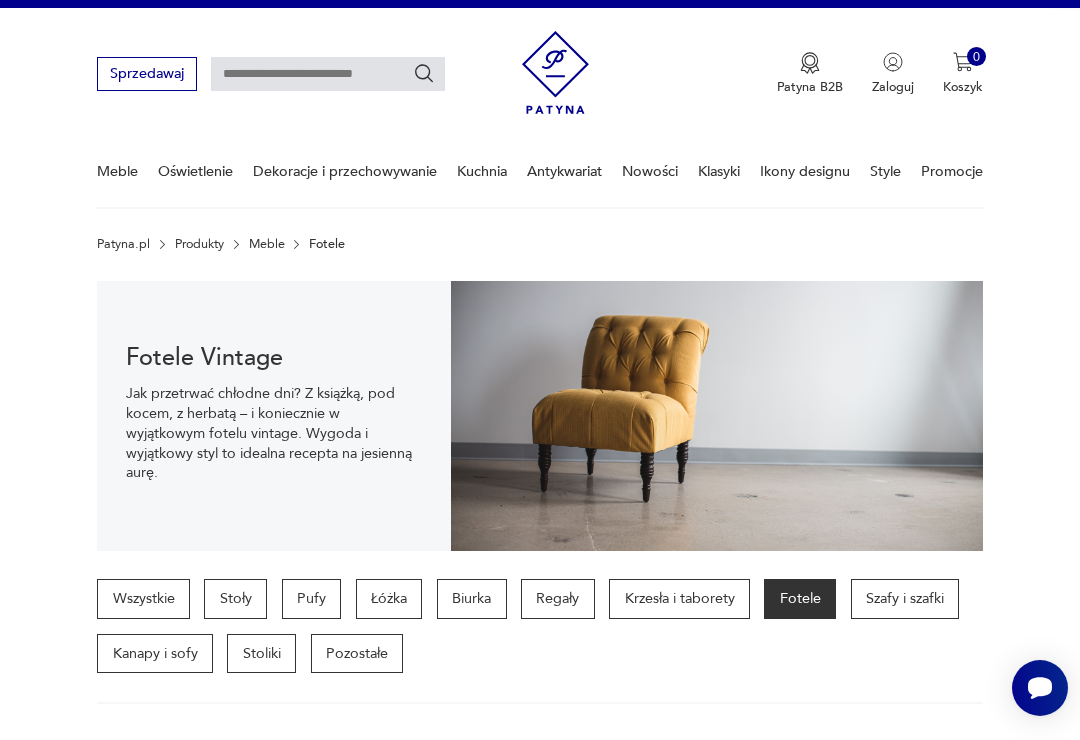 scroll, scrollTop: 303, scrollLeft: 0, axis: vertical 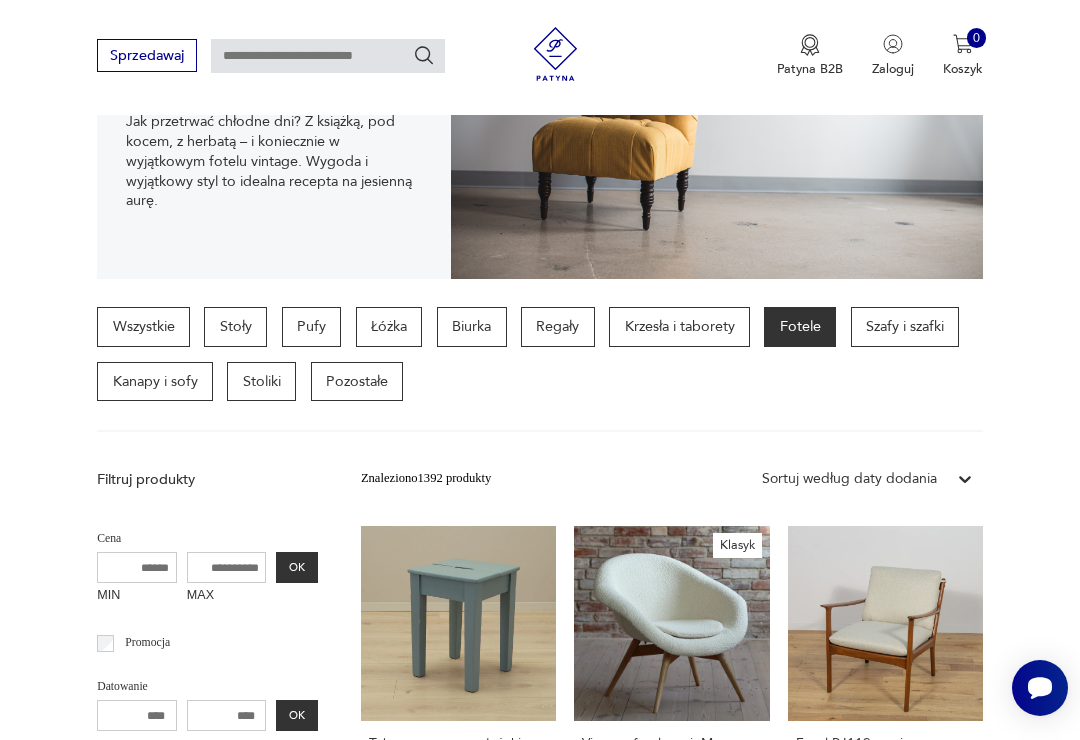click on "Taboret sosnowy, duński design, lata 50., produkcja: Dania" at bounding box center [458, 759] 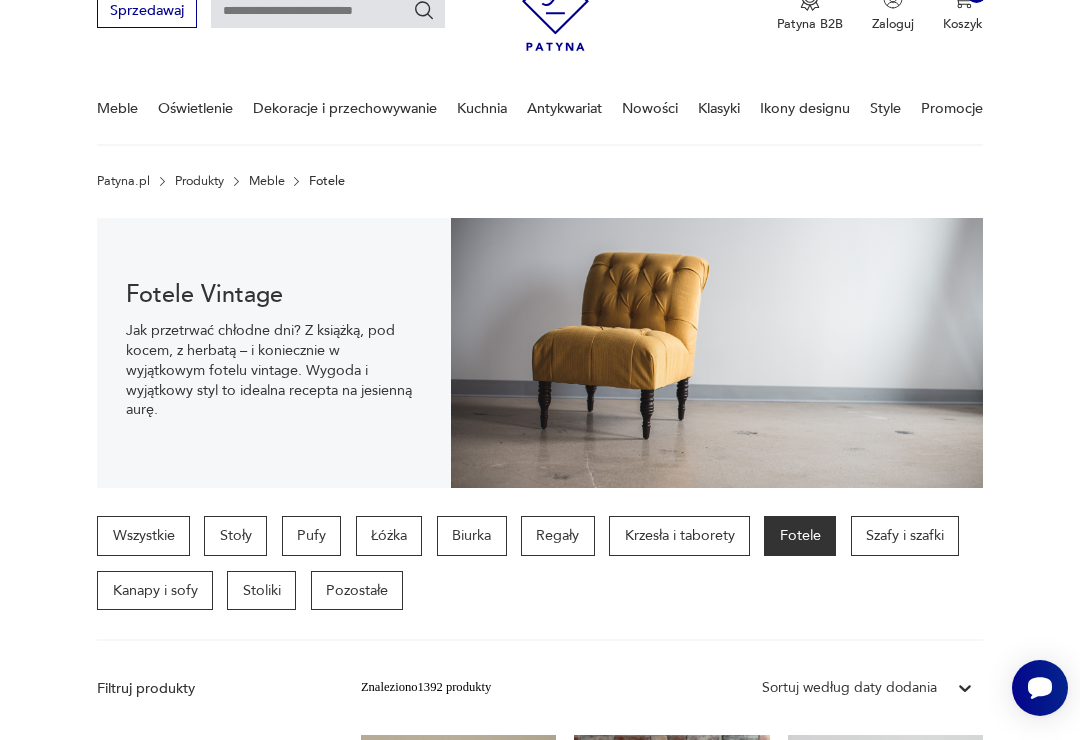 scroll, scrollTop: 93, scrollLeft: 0, axis: vertical 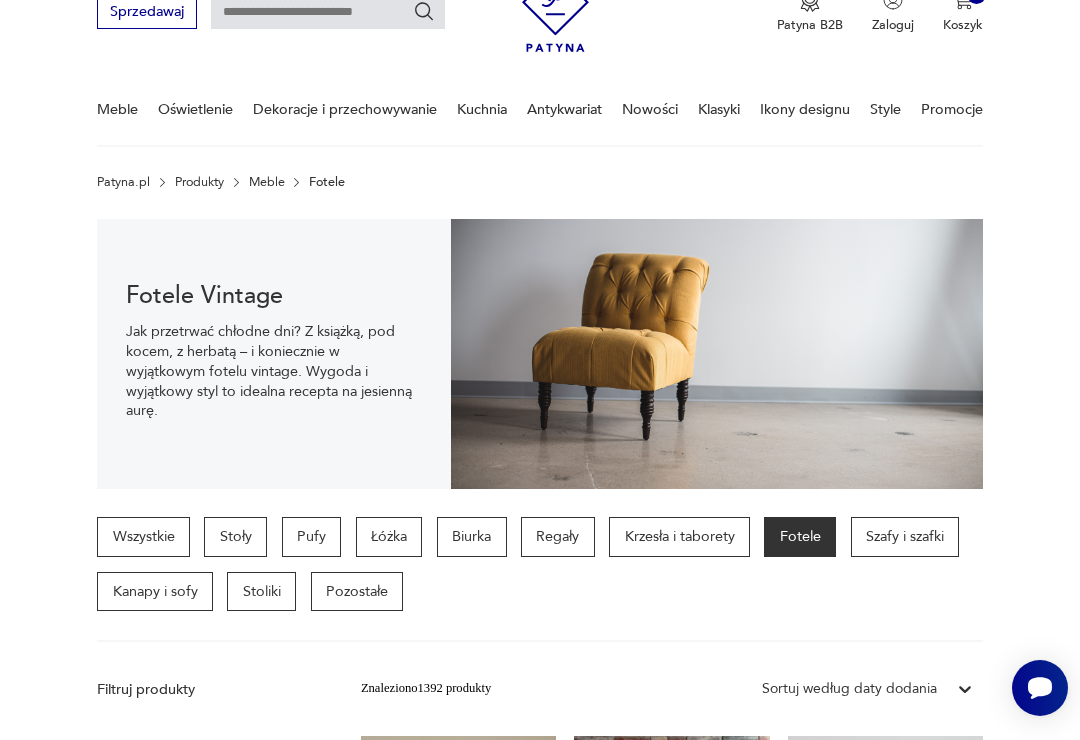 click on "Fotele" at bounding box center [800, 537] 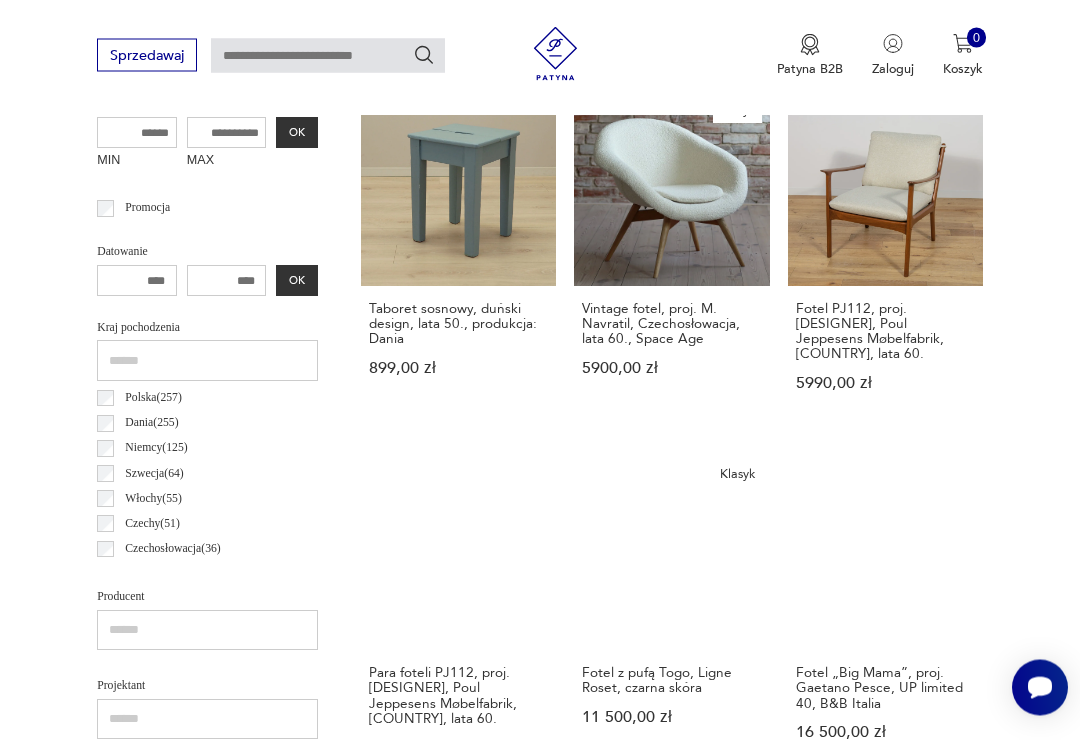 scroll, scrollTop: 815, scrollLeft: 0, axis: vertical 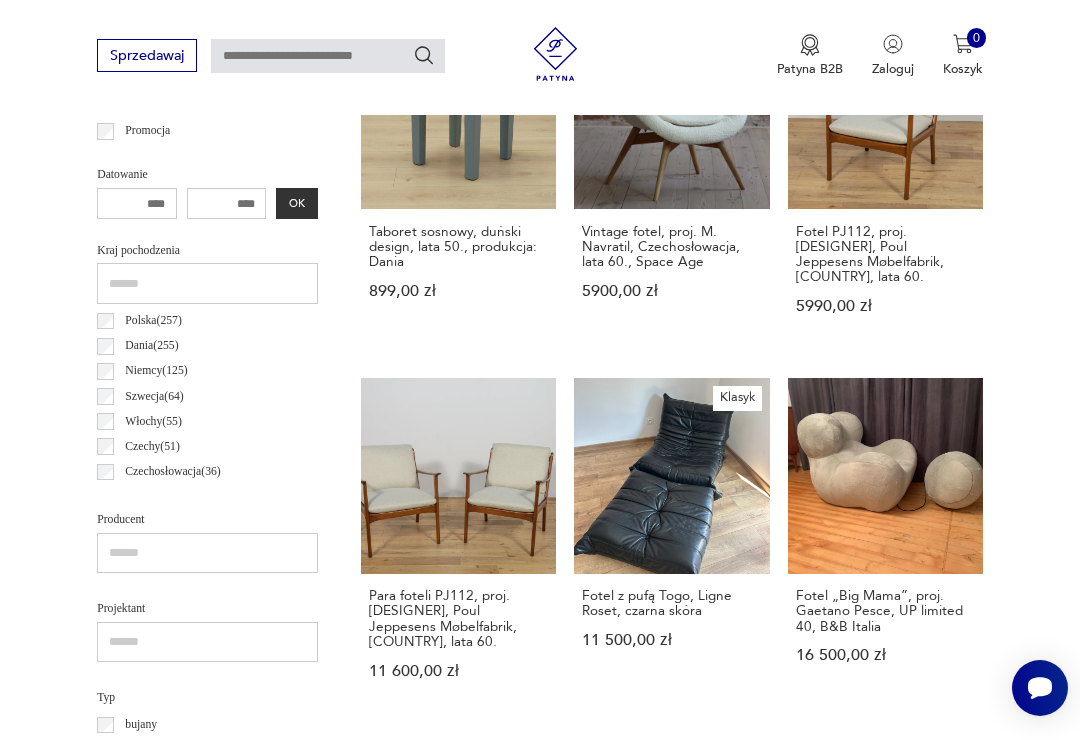 click on "Para foteli Moon, proj. Pietro Arosio, Tacchini, Włochy" at bounding box center (671, 1651) 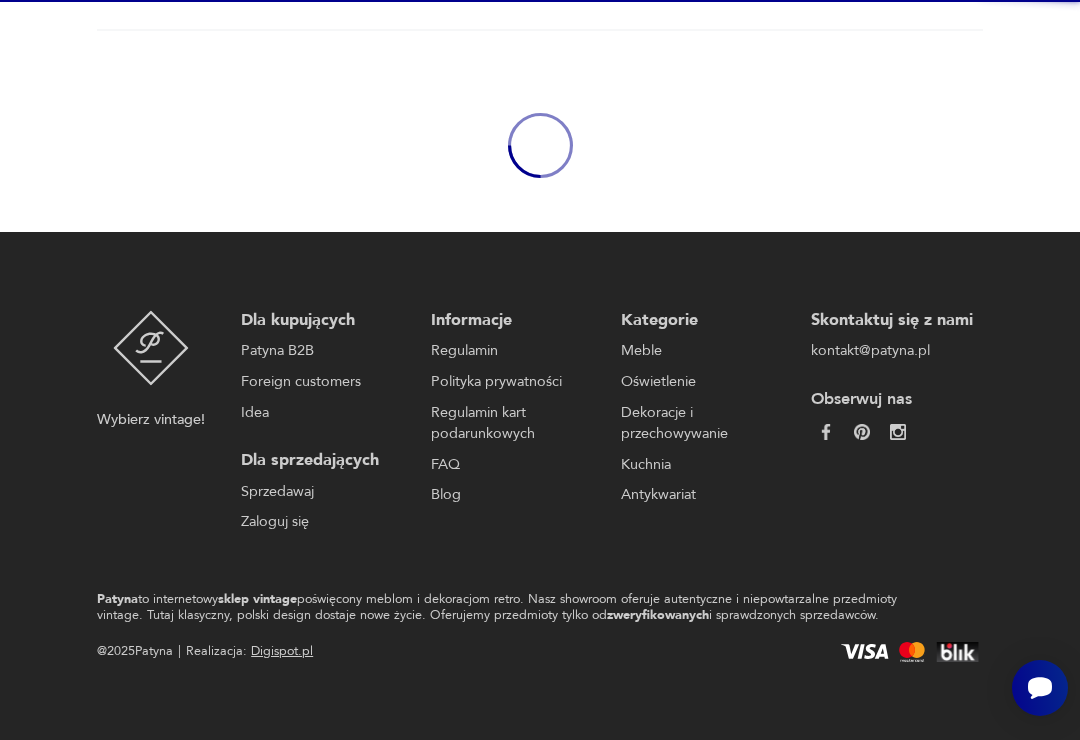 scroll, scrollTop: 0, scrollLeft: 0, axis: both 